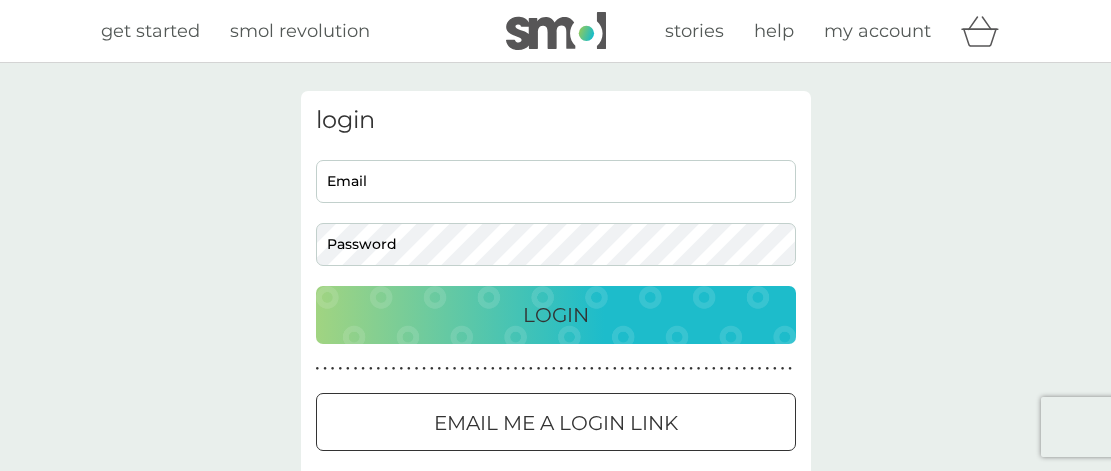 scroll, scrollTop: 0, scrollLeft: 0, axis: both 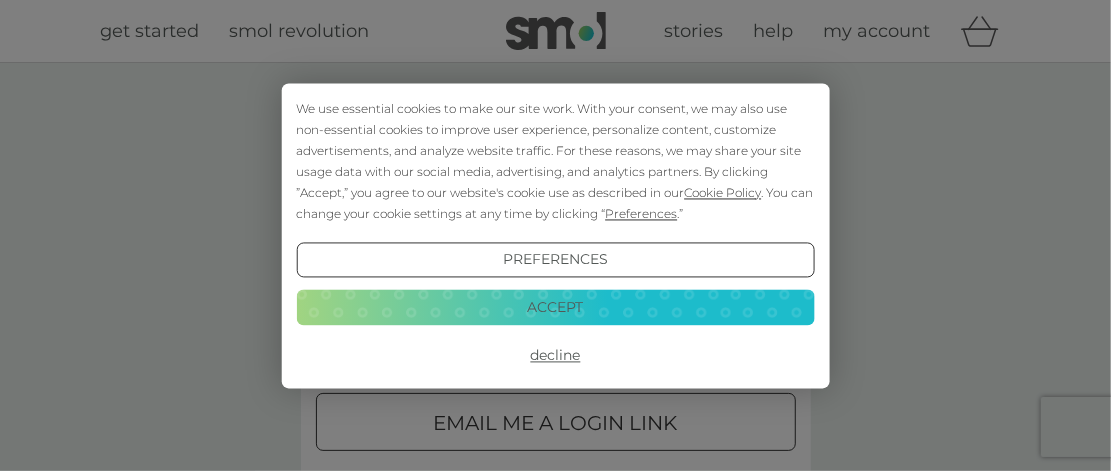 click on "Decline" at bounding box center (555, 356) 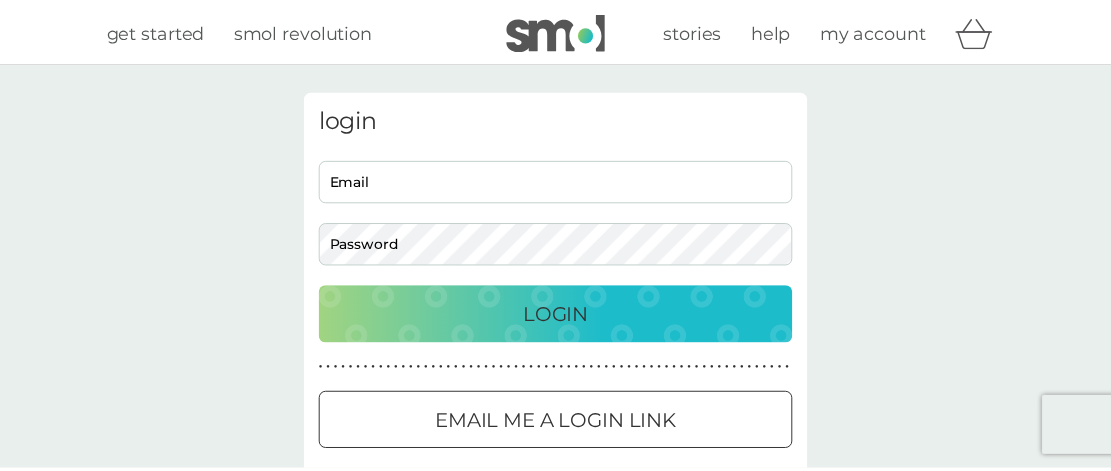 scroll, scrollTop: 0, scrollLeft: 0, axis: both 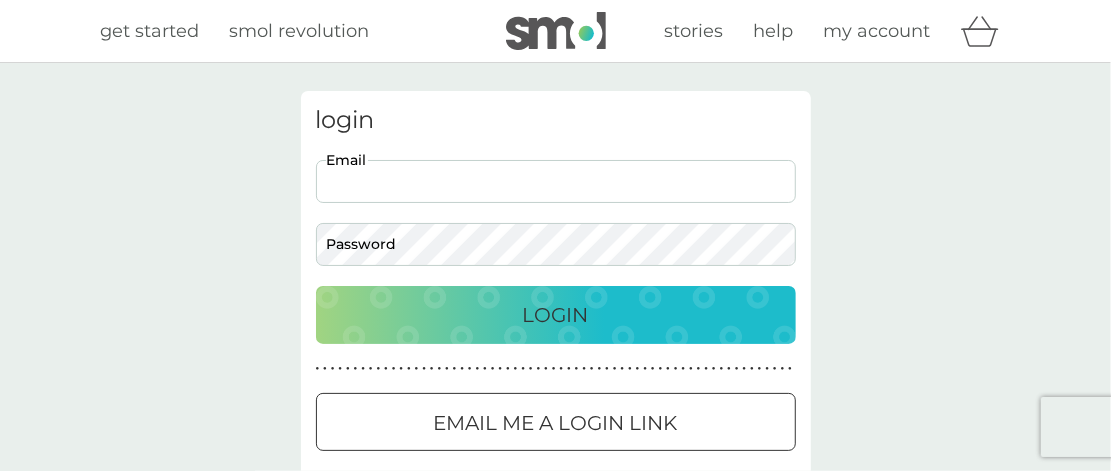 drag, startPoint x: 0, startPoint y: 0, endPoint x: 479, endPoint y: 176, distance: 510.3107 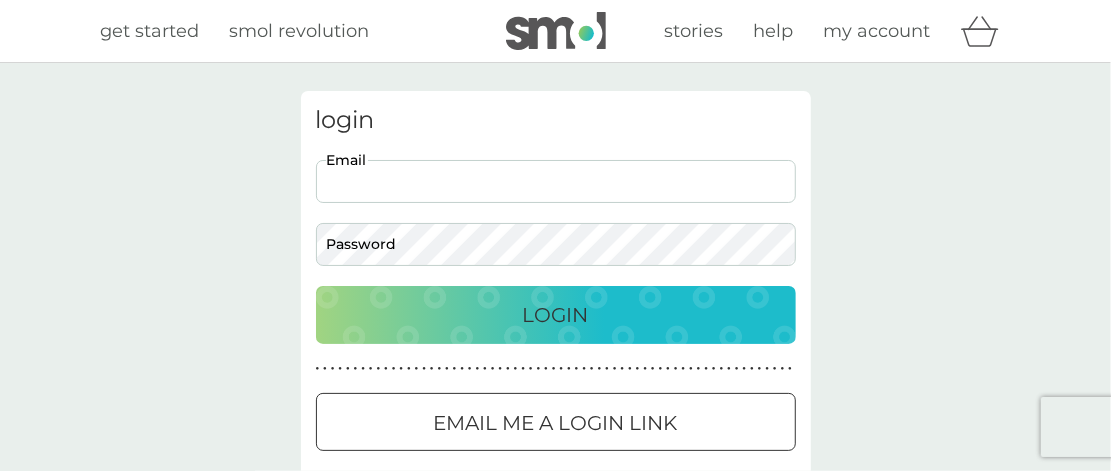 type on "[EMAIL]" 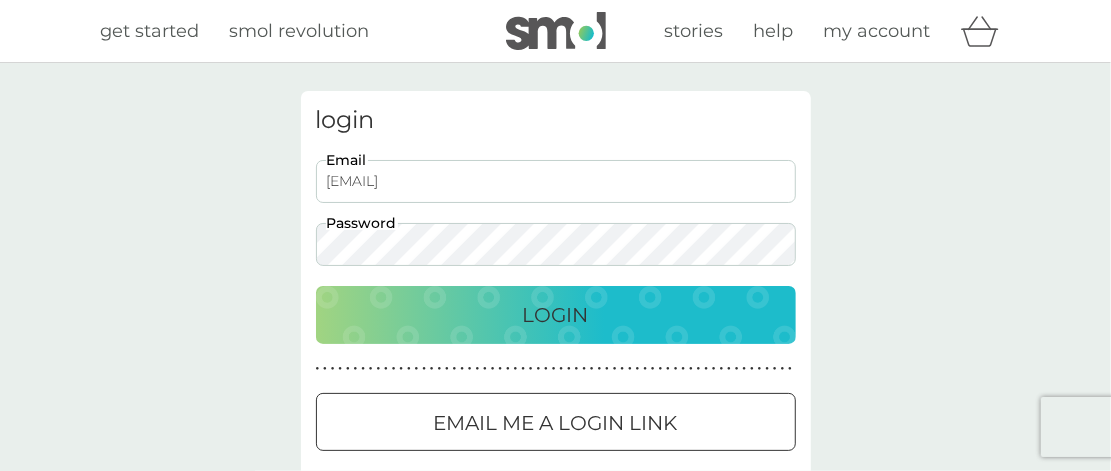 click on "Login" at bounding box center [556, 315] 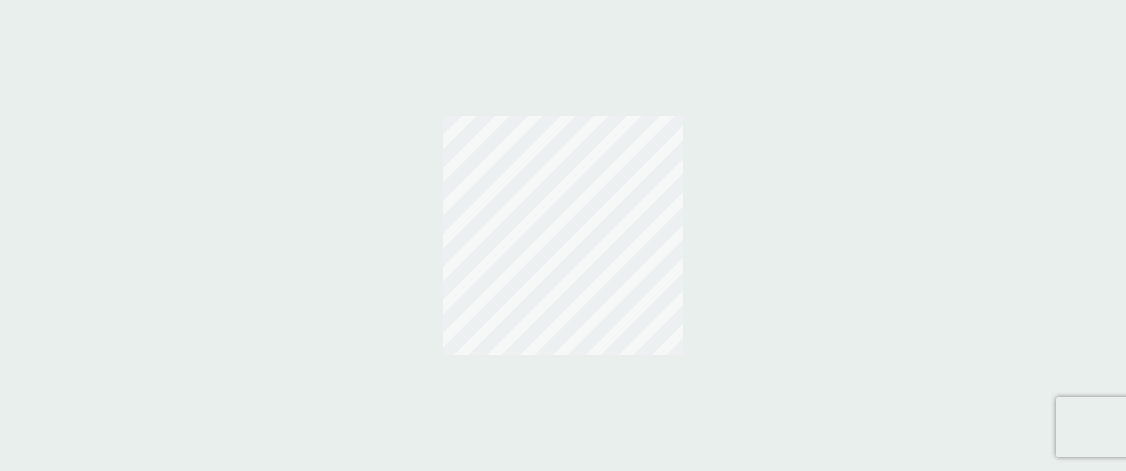 scroll, scrollTop: 0, scrollLeft: 0, axis: both 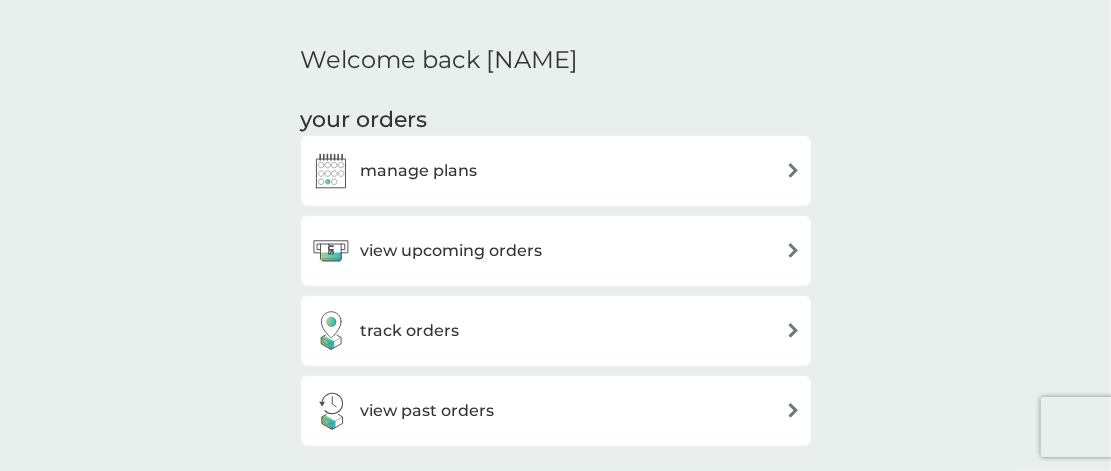 click on "view upcoming orders" at bounding box center [452, 251] 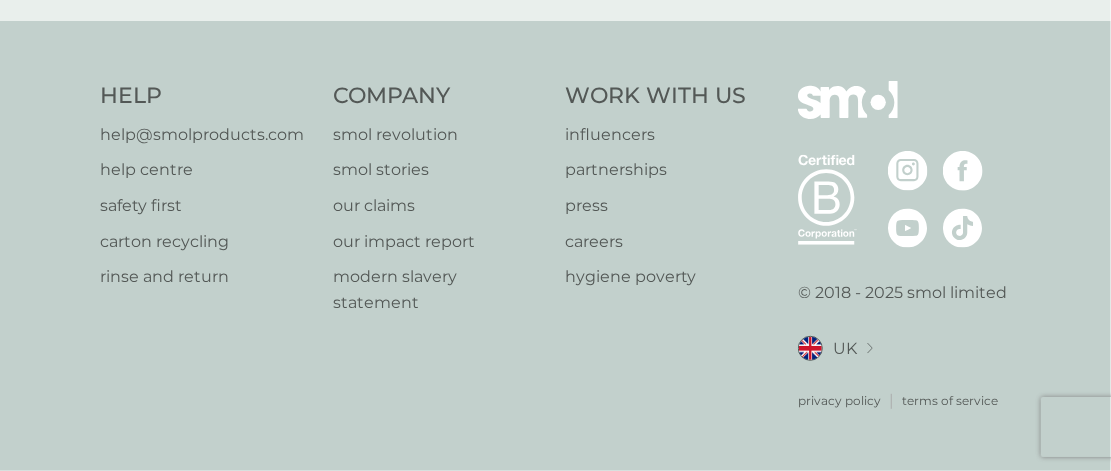 scroll, scrollTop: 0, scrollLeft: 0, axis: both 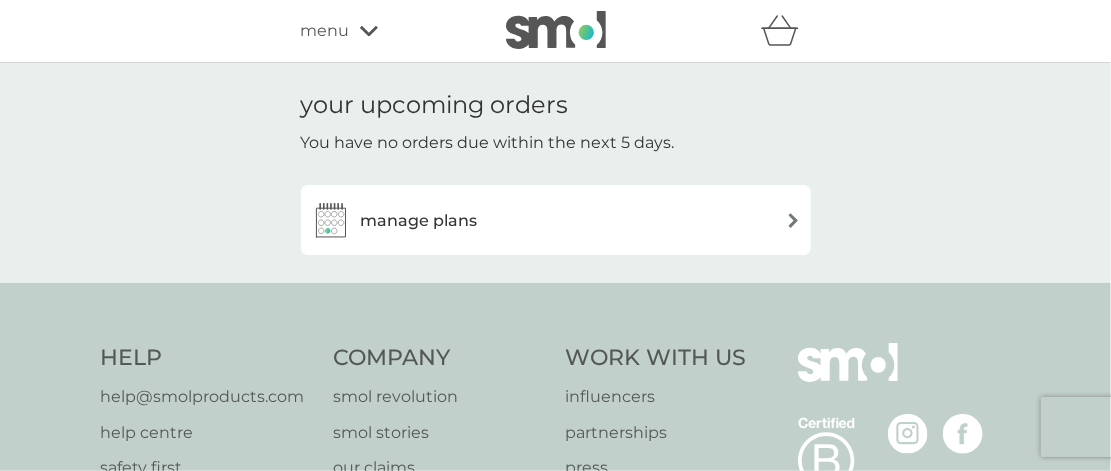 click on "manage plans" at bounding box center [556, 220] 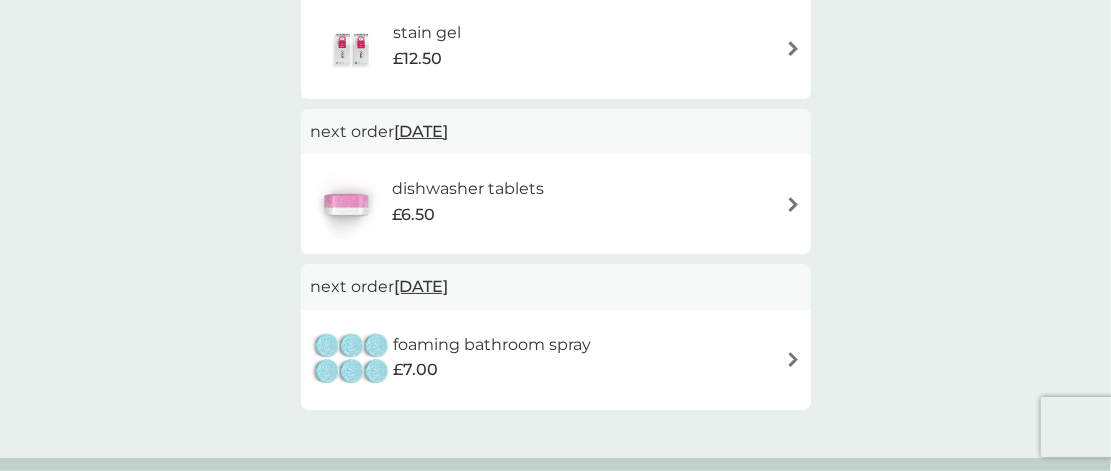 scroll, scrollTop: 857, scrollLeft: 0, axis: vertical 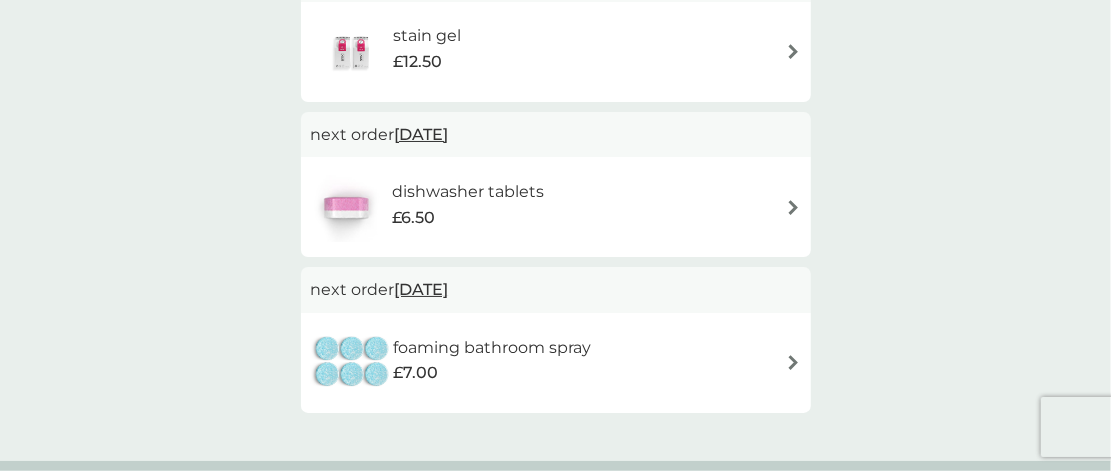 click on "£6.50" at bounding box center [468, 218] 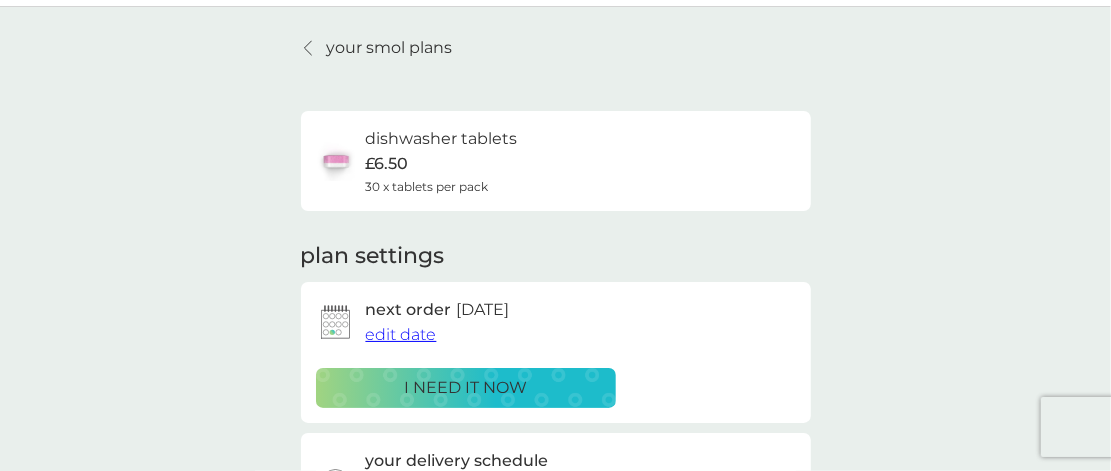 scroll, scrollTop: 52, scrollLeft: 0, axis: vertical 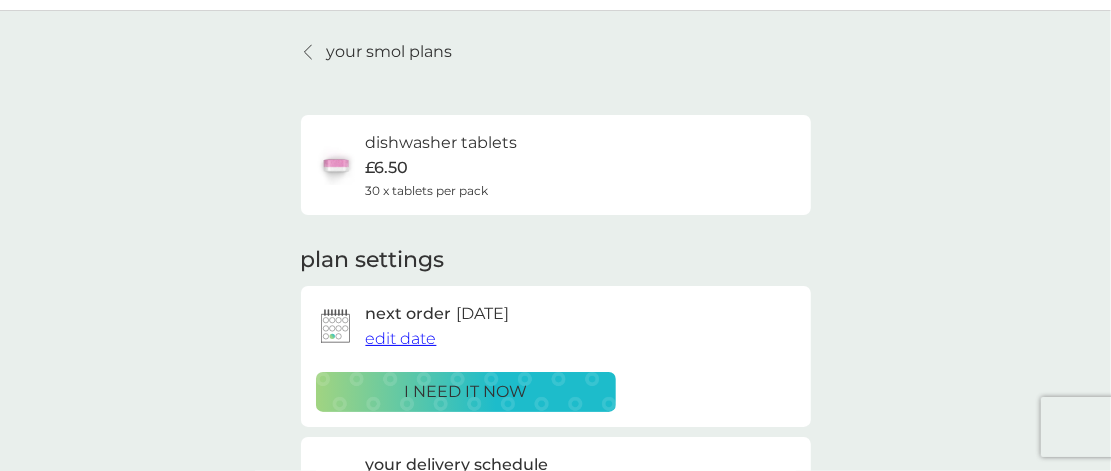 click on "edit date" at bounding box center [401, 338] 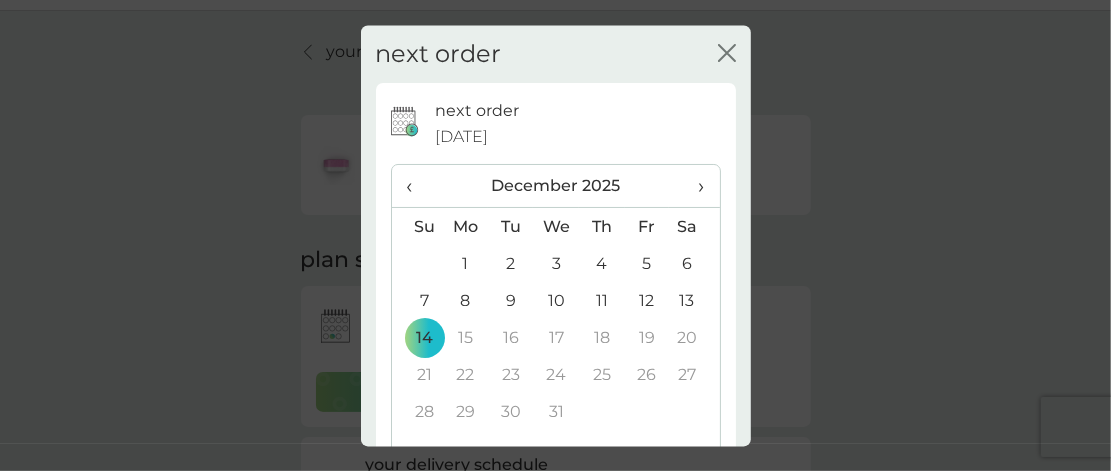 click on "‹" at bounding box center [417, 187] 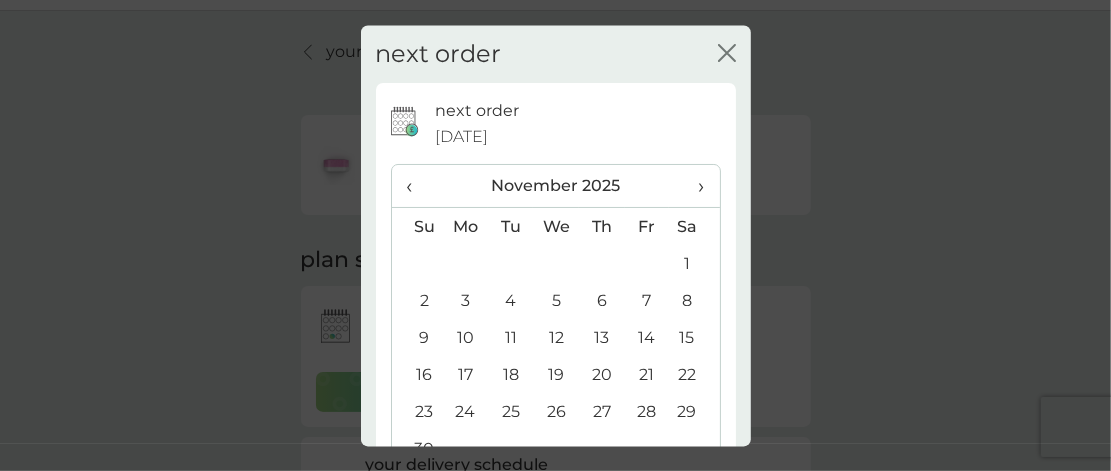 click on "‹" at bounding box center [417, 187] 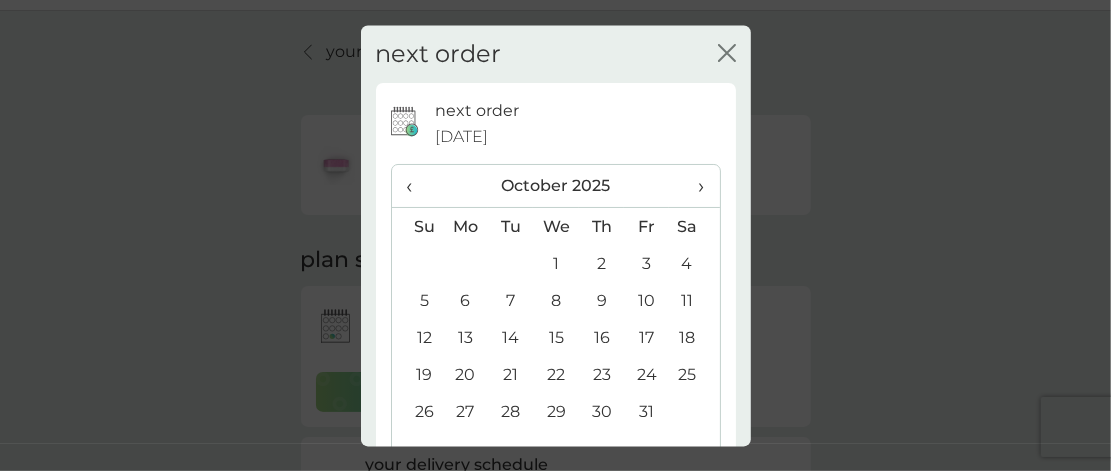 click on "‹" at bounding box center [417, 187] 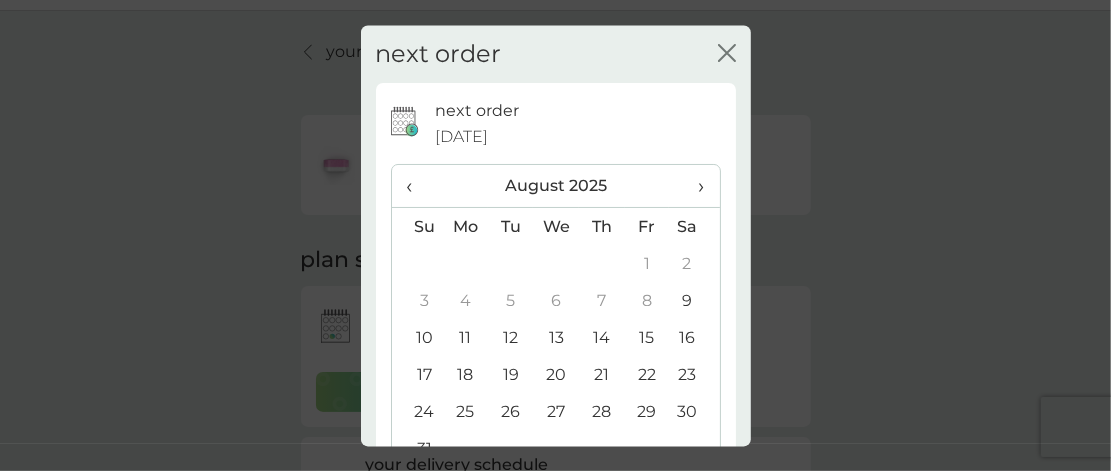 click on "‹" at bounding box center [417, 187] 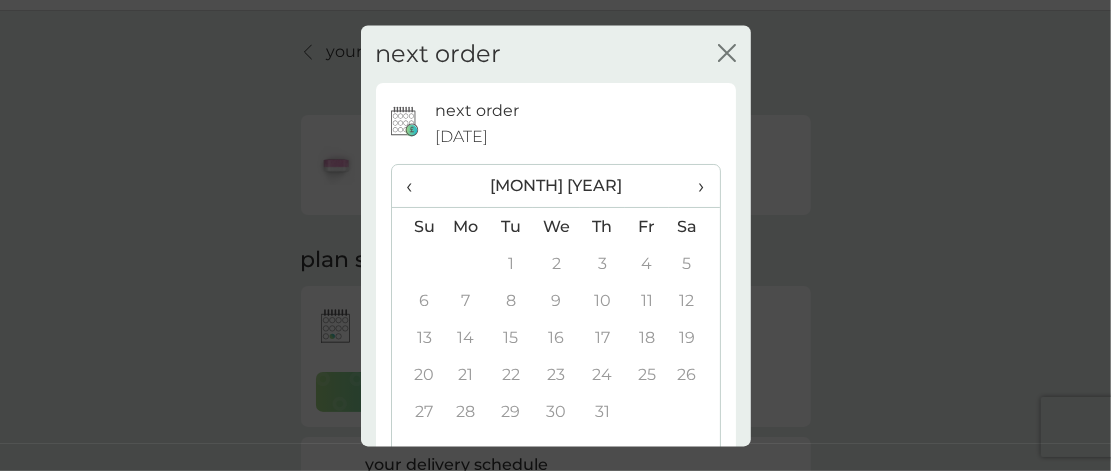 click on "‹" at bounding box center (417, 187) 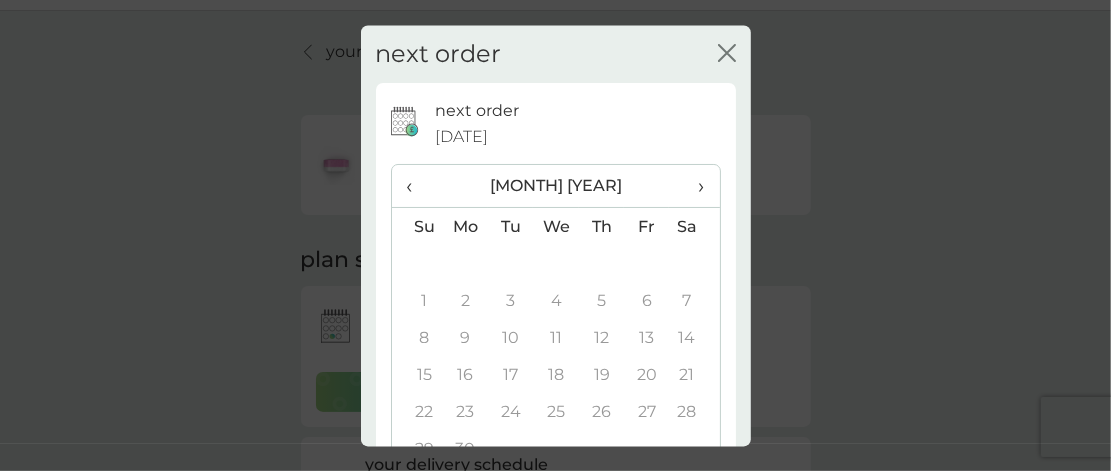 click on "‹" at bounding box center (417, 187) 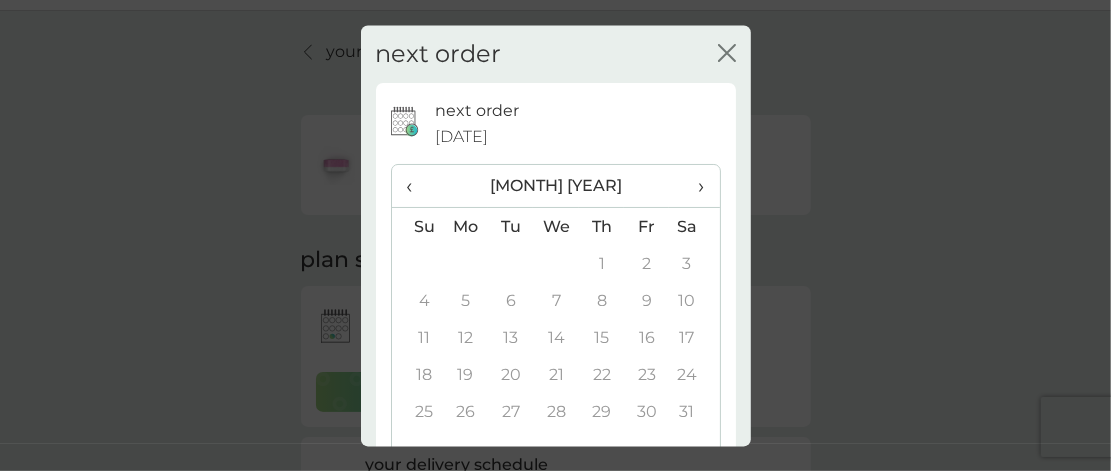 click on "›" at bounding box center (694, 187) 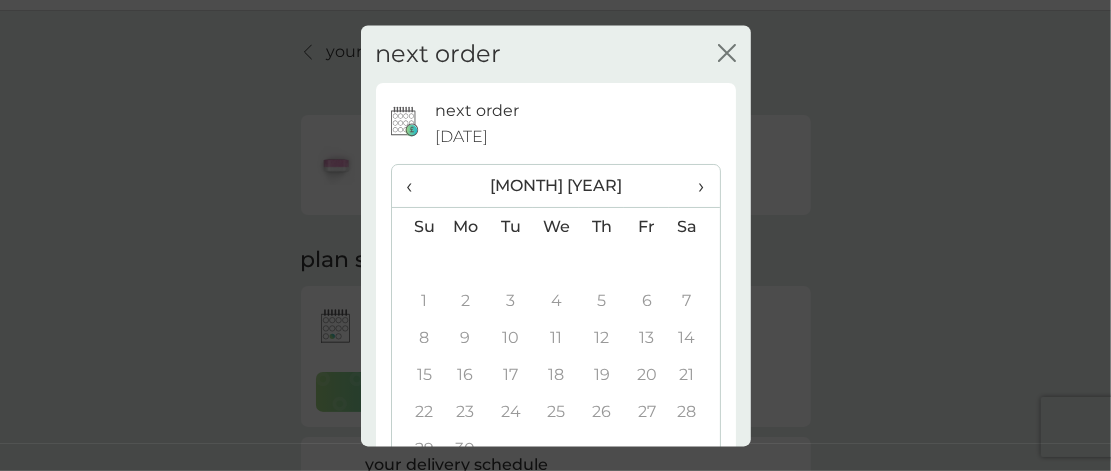 click on "›" at bounding box center (694, 187) 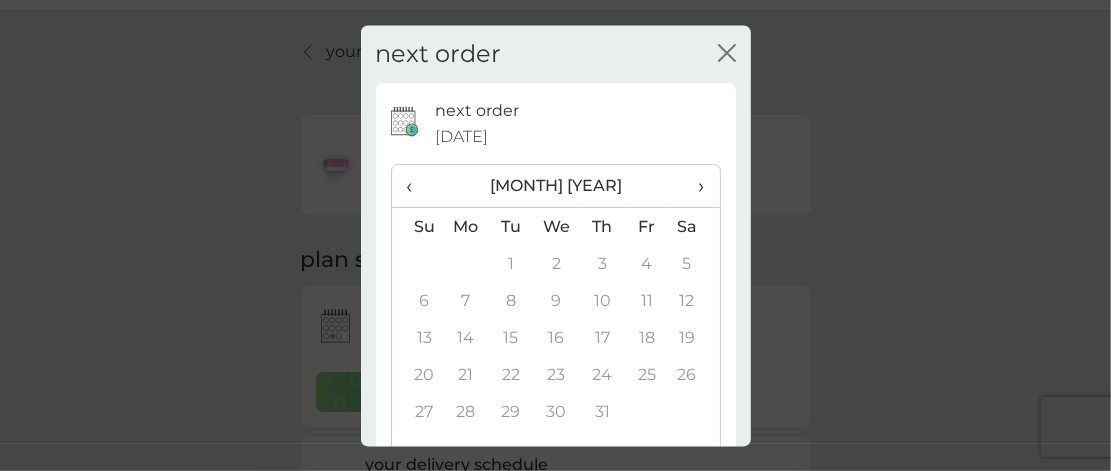 click on "›" at bounding box center (694, 187) 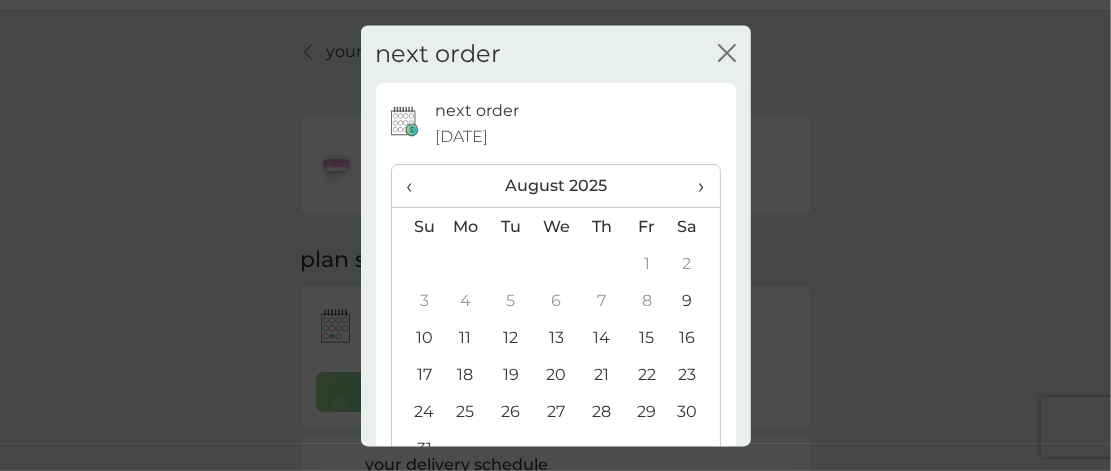 click on "9" at bounding box center [694, 301] 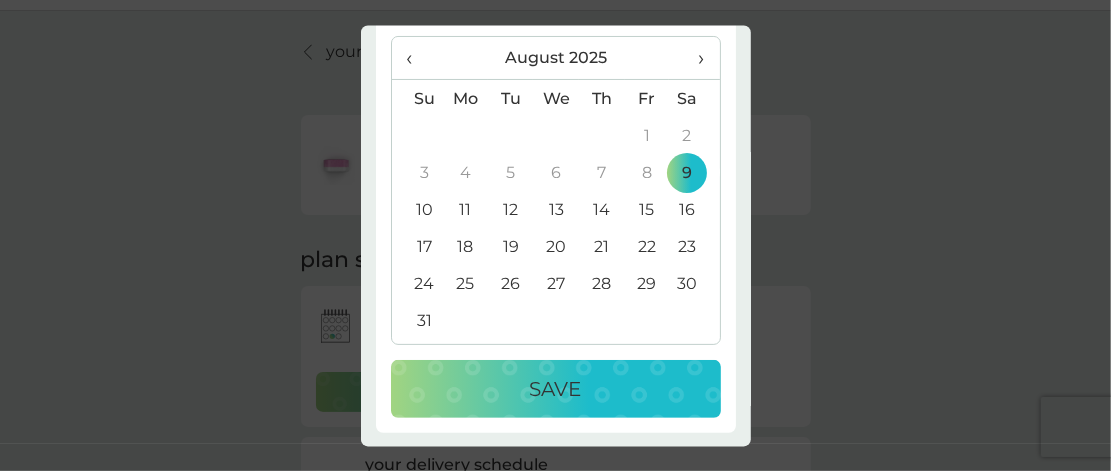 scroll, scrollTop: 127, scrollLeft: 0, axis: vertical 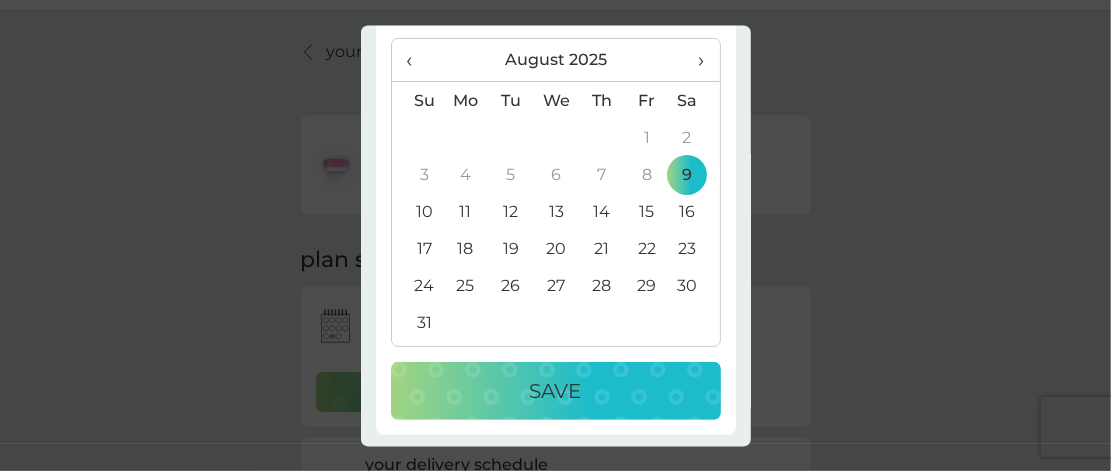 click on "Save" at bounding box center [556, 391] 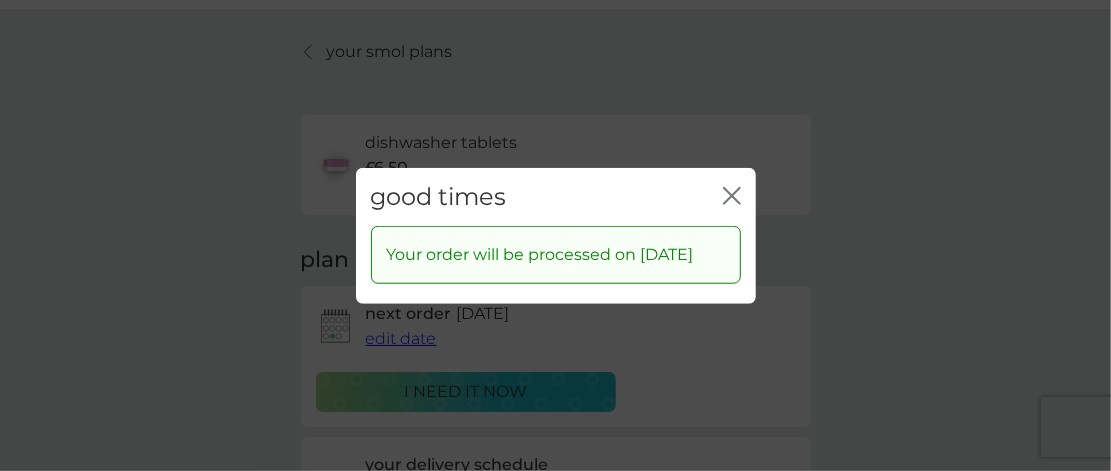 click on "good times close" at bounding box center [556, 196] 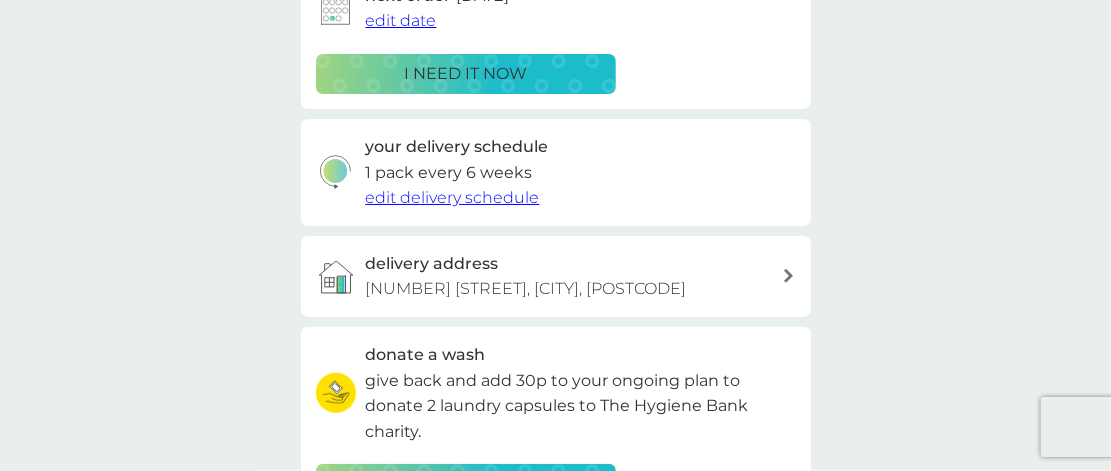 scroll, scrollTop: 369, scrollLeft: 0, axis: vertical 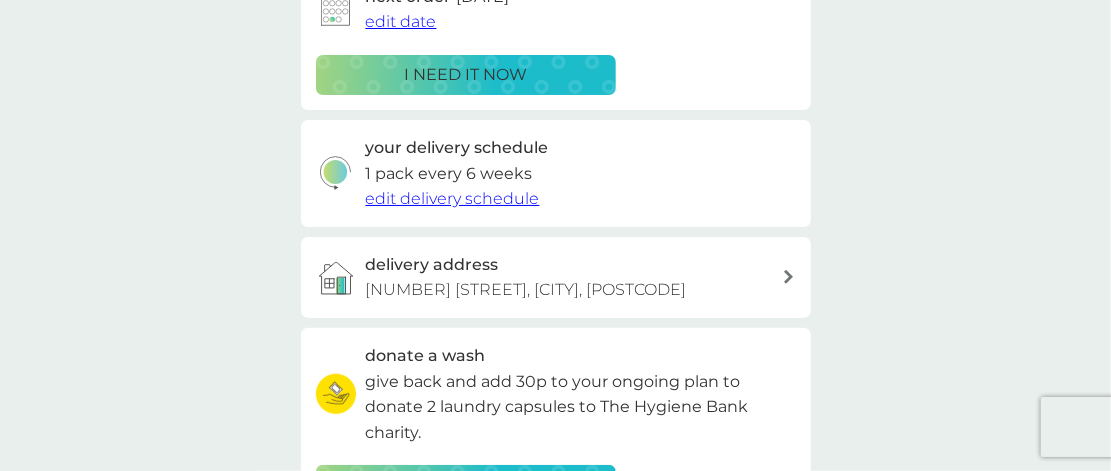 click on "edit delivery schedule" at bounding box center (453, 198) 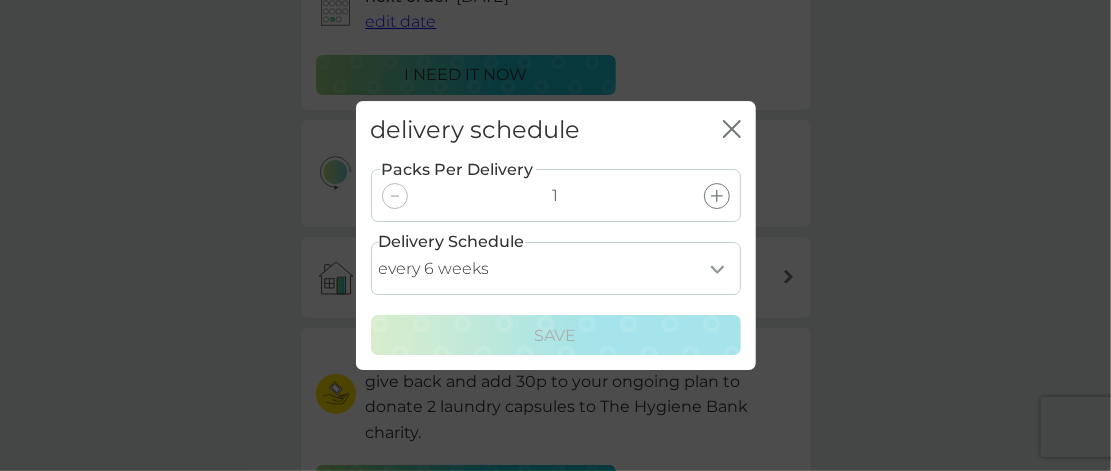 click on "every 1 week every 2 weeks every 3 weeks every 4 weeks every 5 weeks every 6 weeks every 7 weeks every 8 weeks every 9 weeks every 10 weeks every 11 weeks every 12 weeks every 13 weeks every 14 weeks every 15 weeks every 16 weeks every 17 weeks" at bounding box center [556, 268] 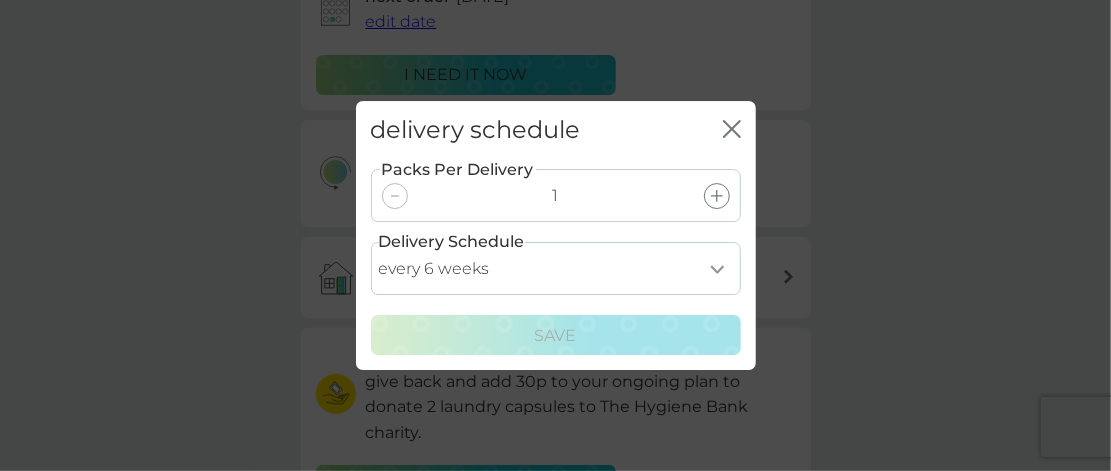 select on "28" 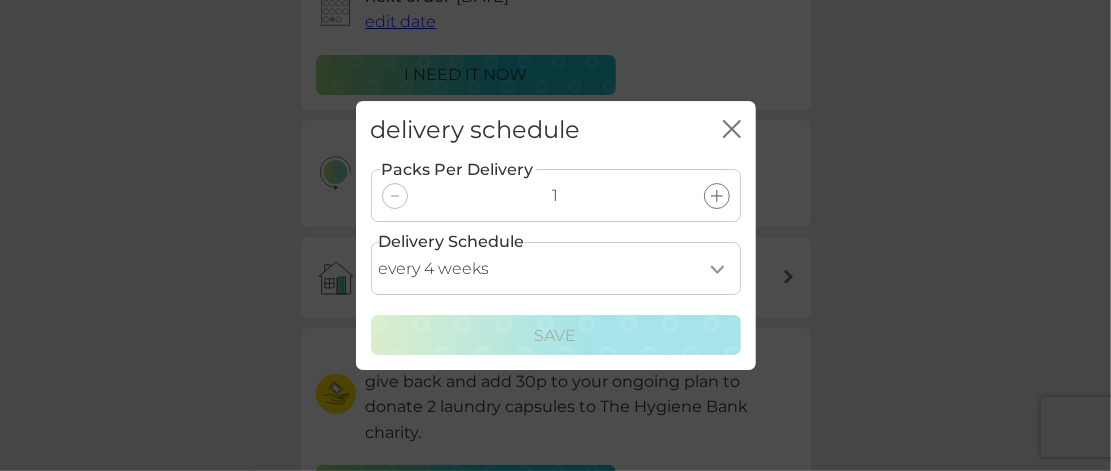 click on "every 1 week every 2 weeks every 3 weeks every 4 weeks every 5 weeks every 6 weeks every 7 weeks every 8 weeks every 9 weeks every 10 weeks every 11 weeks every 12 weeks every 13 weeks every 14 weeks every 15 weeks every 16 weeks every 17 weeks" at bounding box center [556, 268] 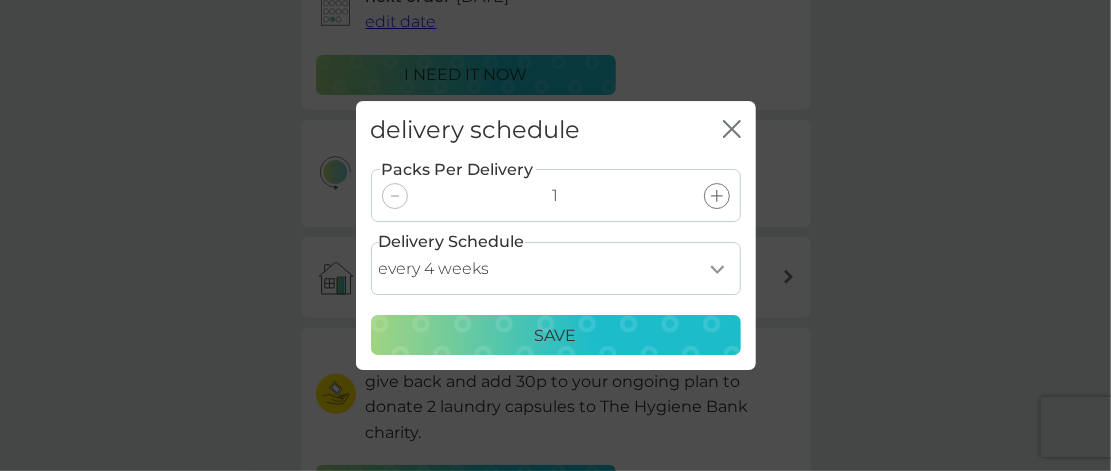 click on "Save" at bounding box center (556, 336) 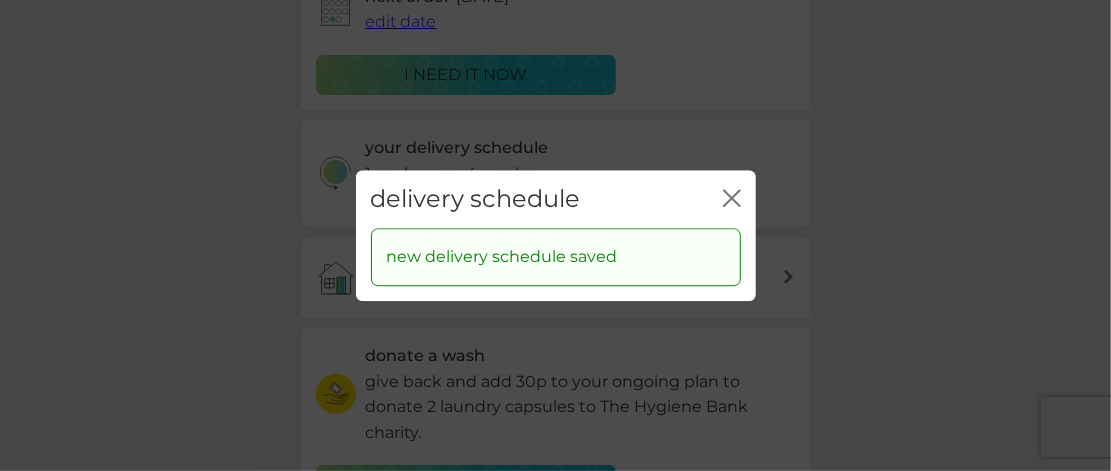click on "close" 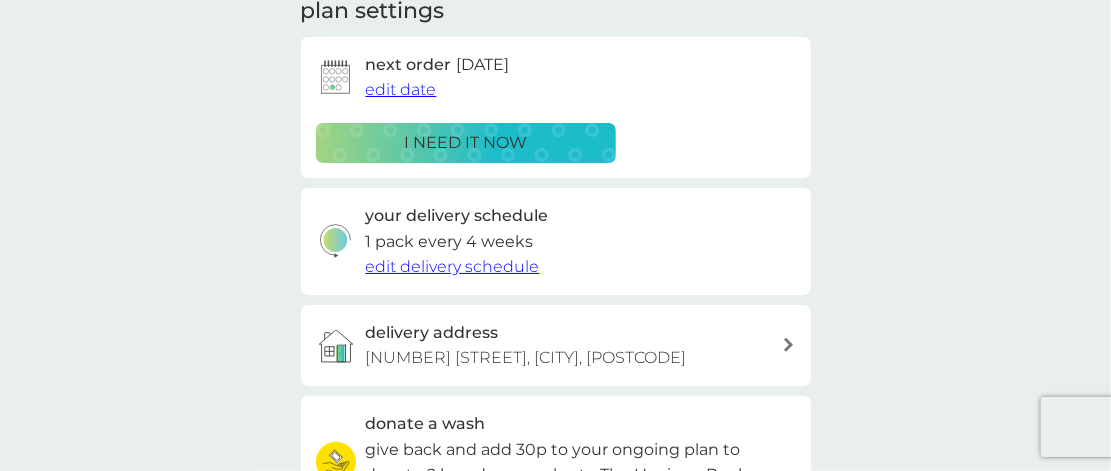 scroll, scrollTop: 302, scrollLeft: 0, axis: vertical 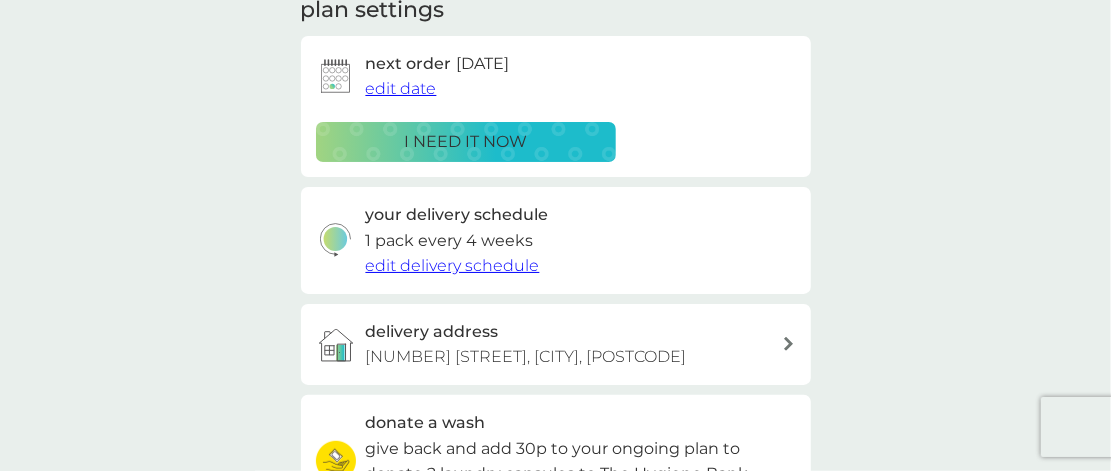 click on "i need it now" at bounding box center [465, 142] 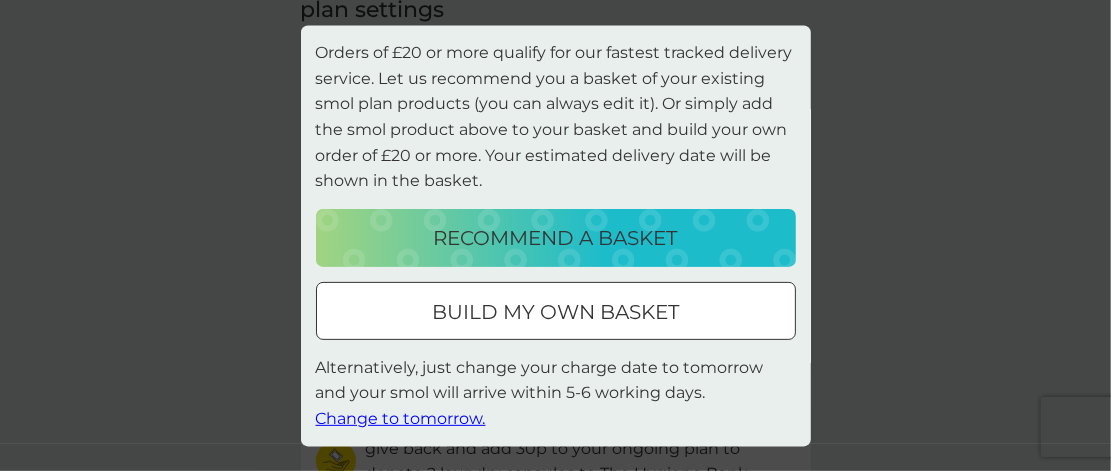 scroll, scrollTop: 176, scrollLeft: 0, axis: vertical 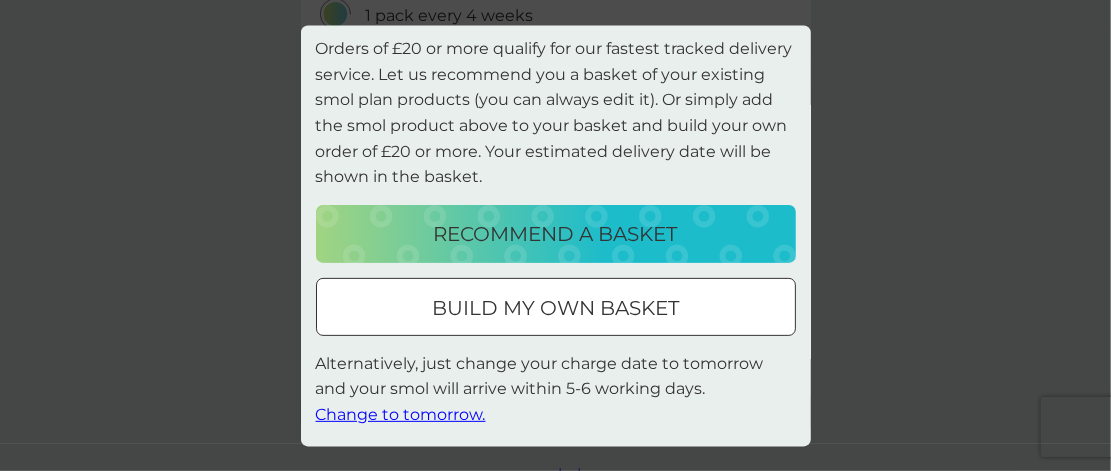 click on "need your smol in a hurry? dishwasher tablets 30x tablets £6.50 qty 1 Orders of £20 or more qualify for our fastest tracked delivery service. Let us recommend you a basket of your existing smol plan products (you can always edit it). Or simply add the smol product above to your basket and build your own order of £20 or more. Your estimated delivery date will be shown in the basket. recommend a basket build my own basket Alternatively, just change your charge date to tomorrow and your smol will arrive within 5-6 working days.   Change to tomorrow." at bounding box center (555, 235) 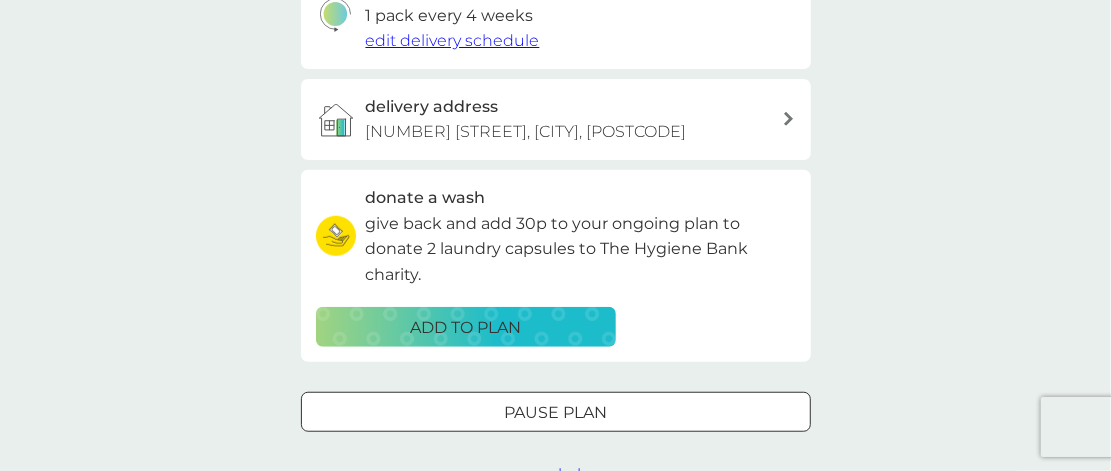 scroll, scrollTop: 208, scrollLeft: 0, axis: vertical 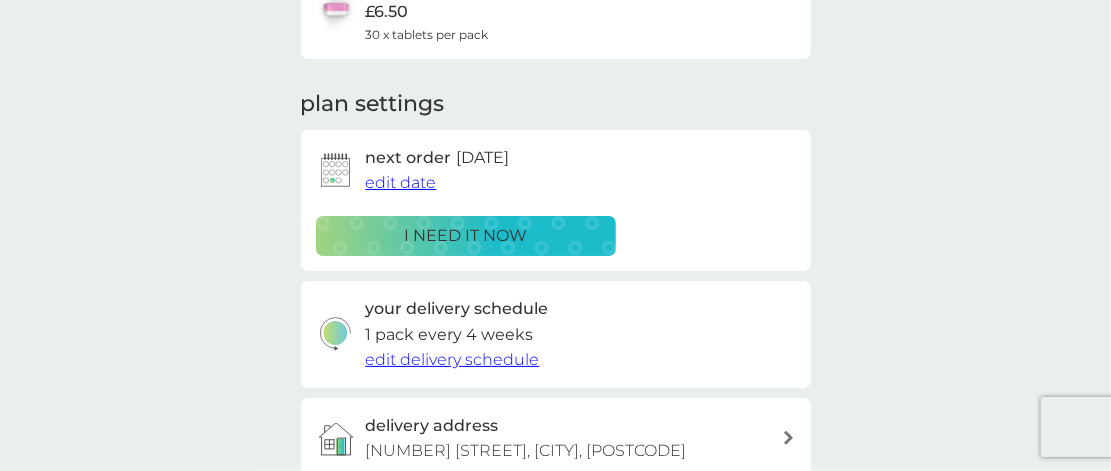 click on "edit delivery schedule" at bounding box center [453, 359] 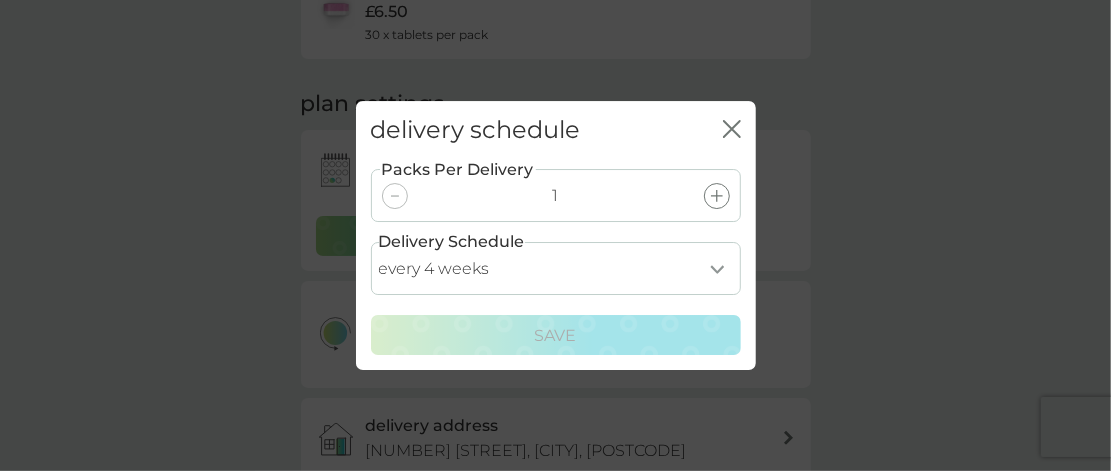 click on "every 1 week every 2 weeks every 3 weeks every 4 weeks every 5 weeks every 6 weeks every 7 weeks every 8 weeks every 9 weeks every 10 weeks every 11 weeks every 12 weeks every 13 weeks every 14 weeks every 15 weeks every 16 weeks every 17 weeks" at bounding box center [556, 268] 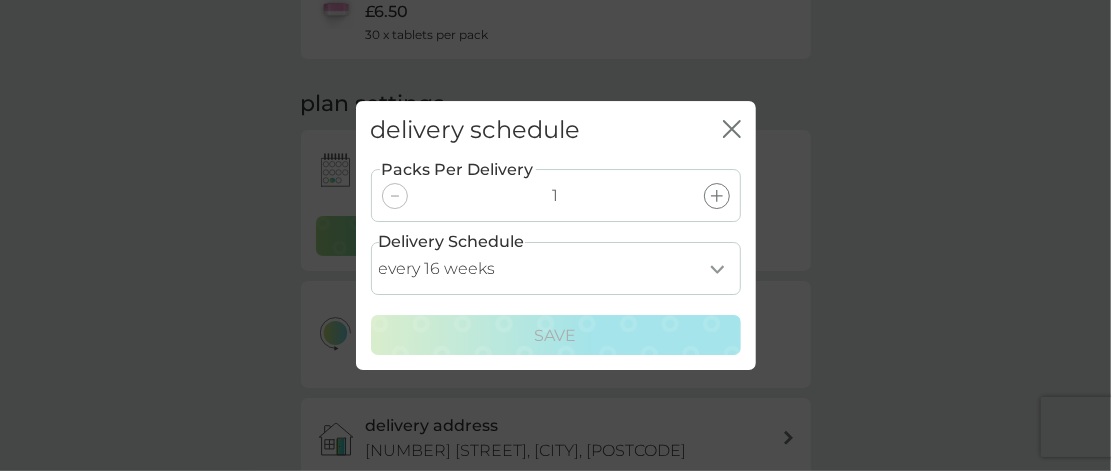 click on "every 1 week every 2 weeks every 3 weeks every 4 weeks every 5 weeks every 6 weeks every 7 weeks every 8 weeks every 9 weeks every 10 weeks every 11 weeks every 12 weeks every 13 weeks every 14 weeks every 15 weeks every 16 weeks every 17 weeks" at bounding box center (556, 268) 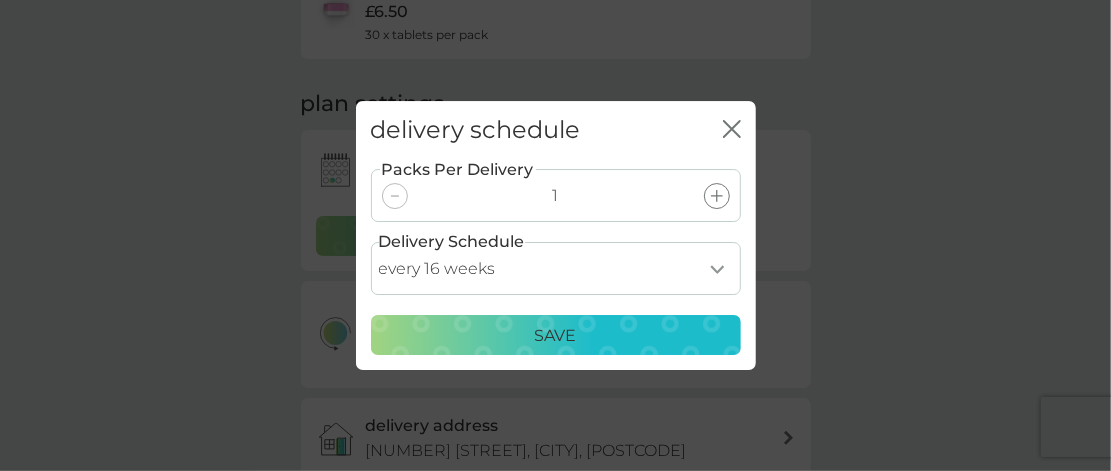 click on "Save" at bounding box center (556, 336) 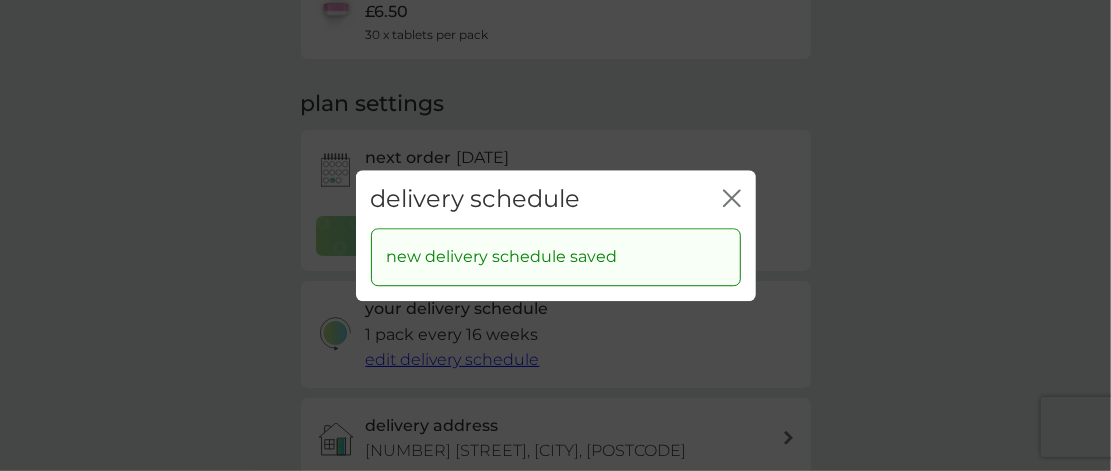 click on "close" 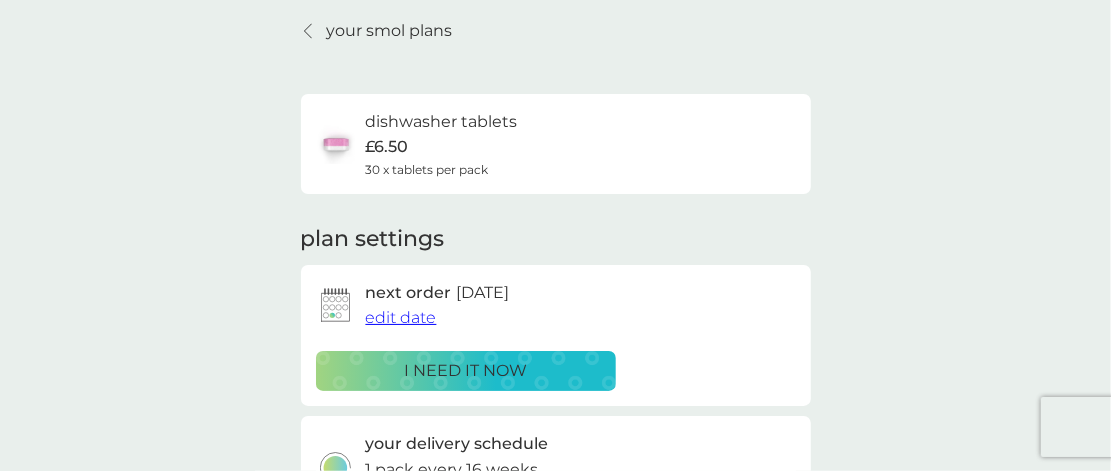 scroll, scrollTop: 72, scrollLeft: 0, axis: vertical 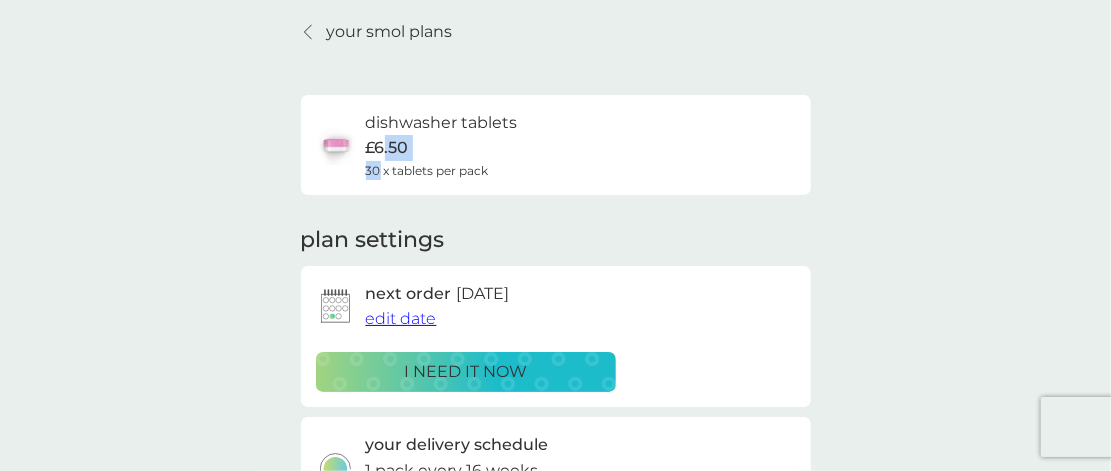 drag, startPoint x: 378, startPoint y: 184, endPoint x: 382, endPoint y: 145, distance: 39.20459 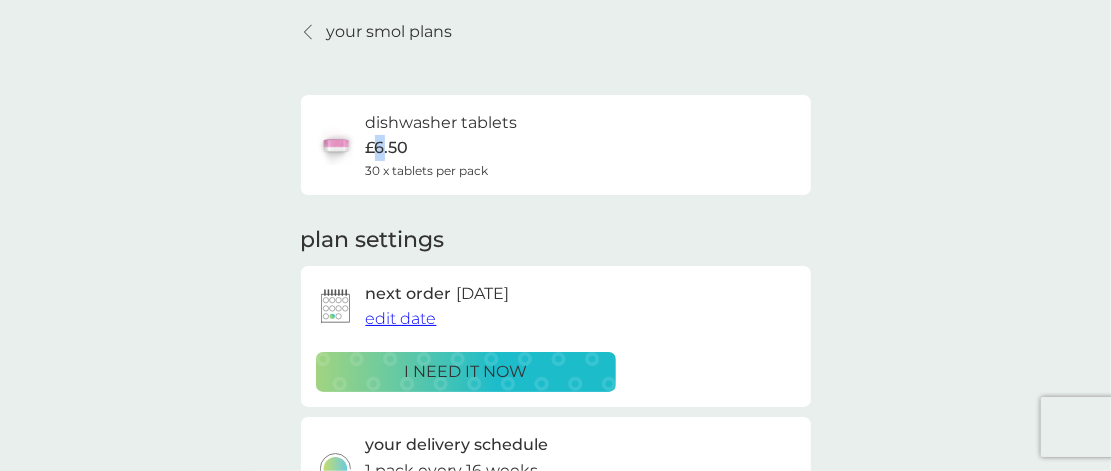 click on "£6.50" at bounding box center [387, 148] 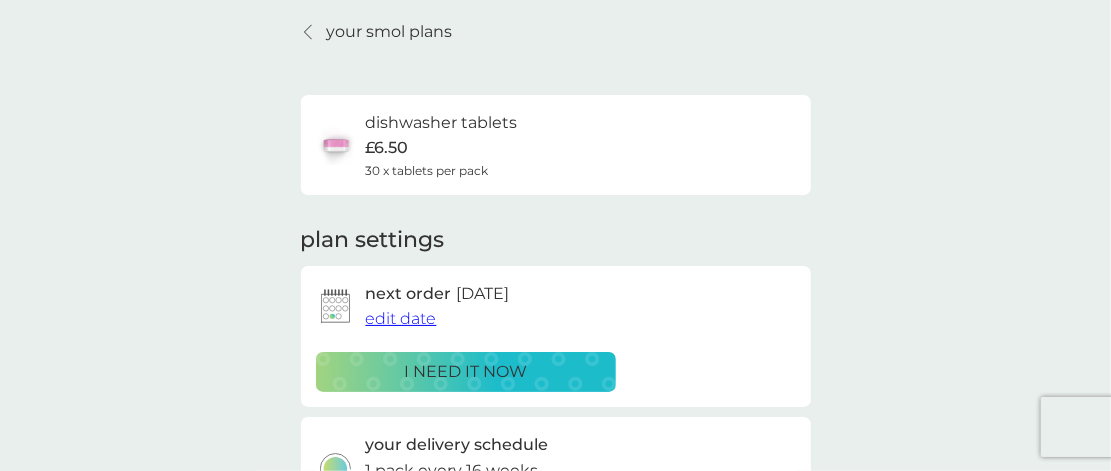drag, startPoint x: 382, startPoint y: 145, endPoint x: 370, endPoint y: 159, distance: 18.439089 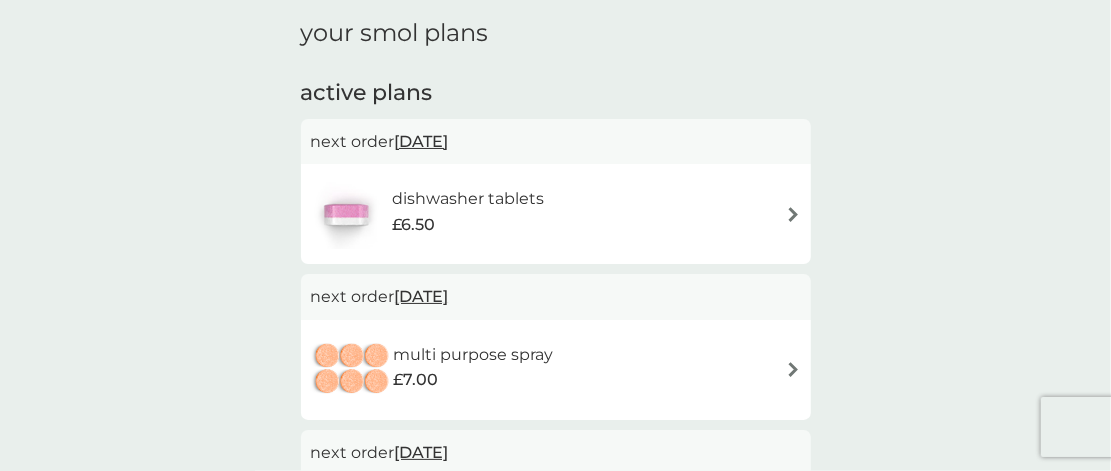 scroll, scrollTop: 0, scrollLeft: 0, axis: both 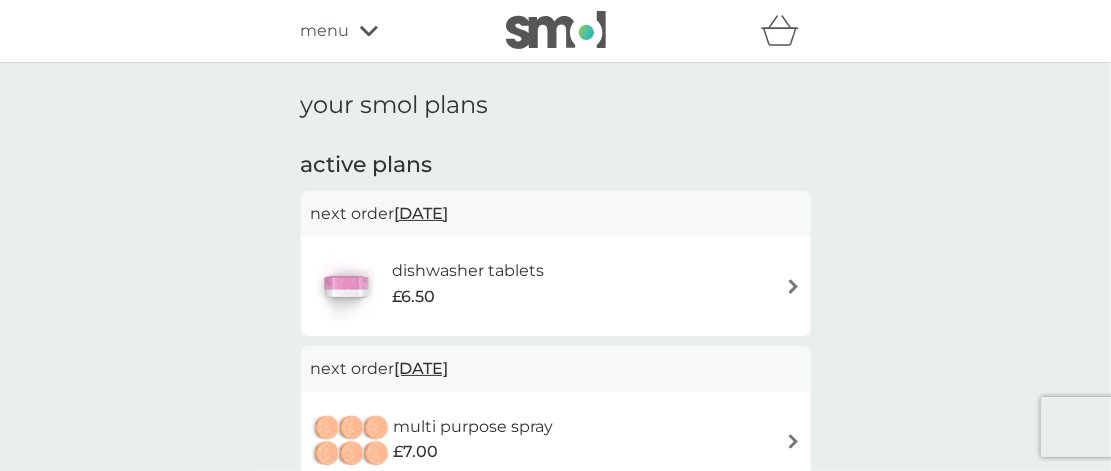 click on "£6.50" at bounding box center (413, 297) 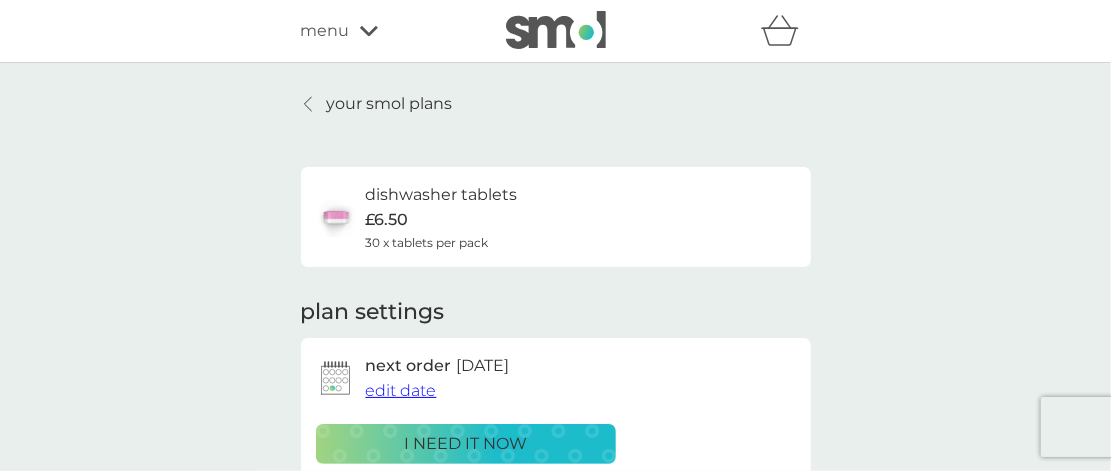 click 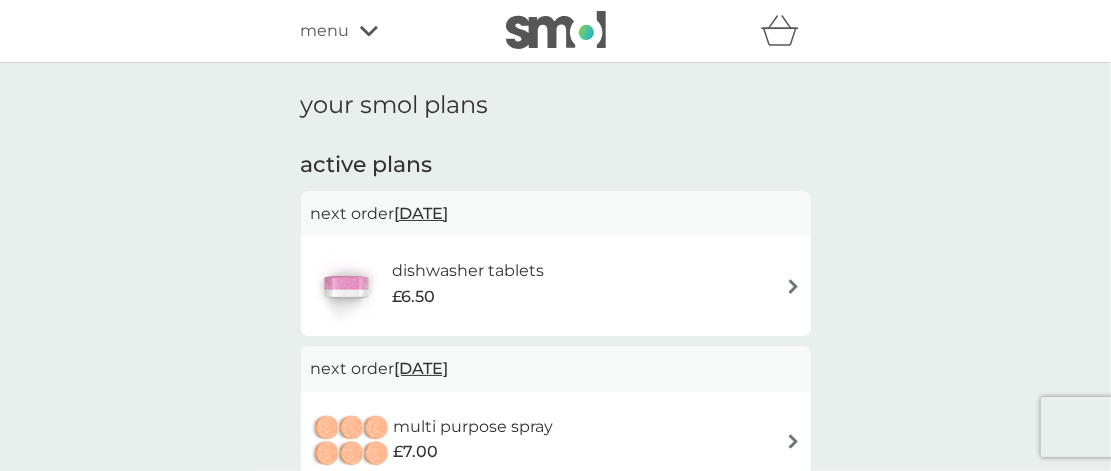 click on "dishwasher tablets £6.50" at bounding box center [556, 286] 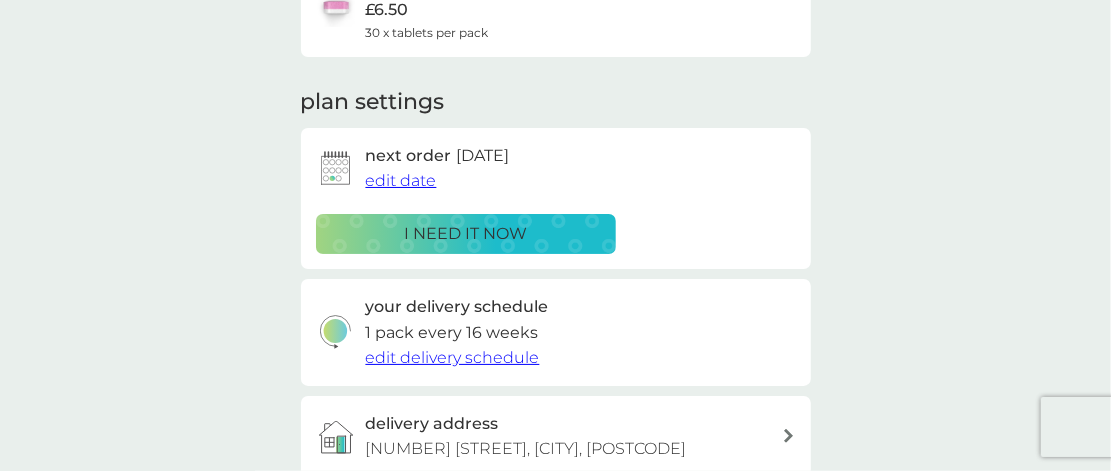 scroll, scrollTop: 283, scrollLeft: 0, axis: vertical 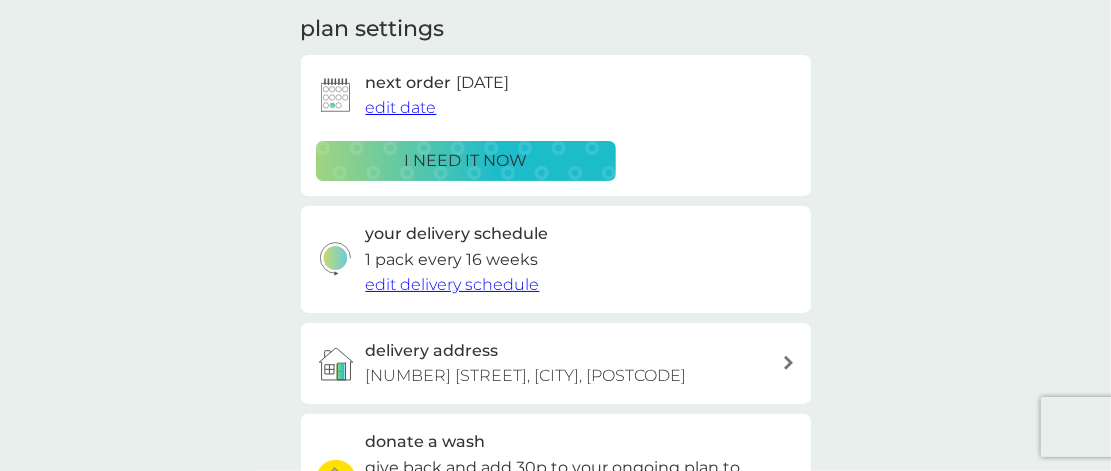 click on "edit delivery schedule" at bounding box center (453, 284) 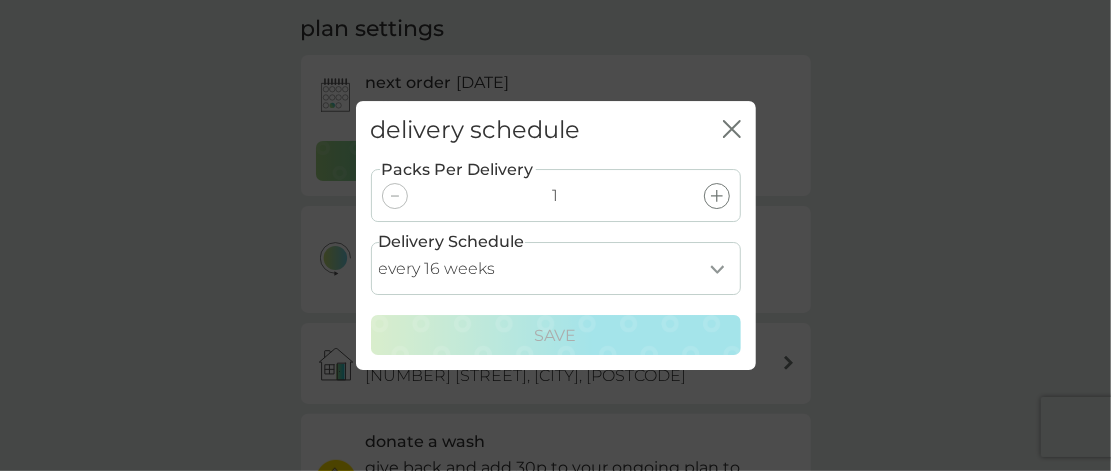 click at bounding box center [717, 196] 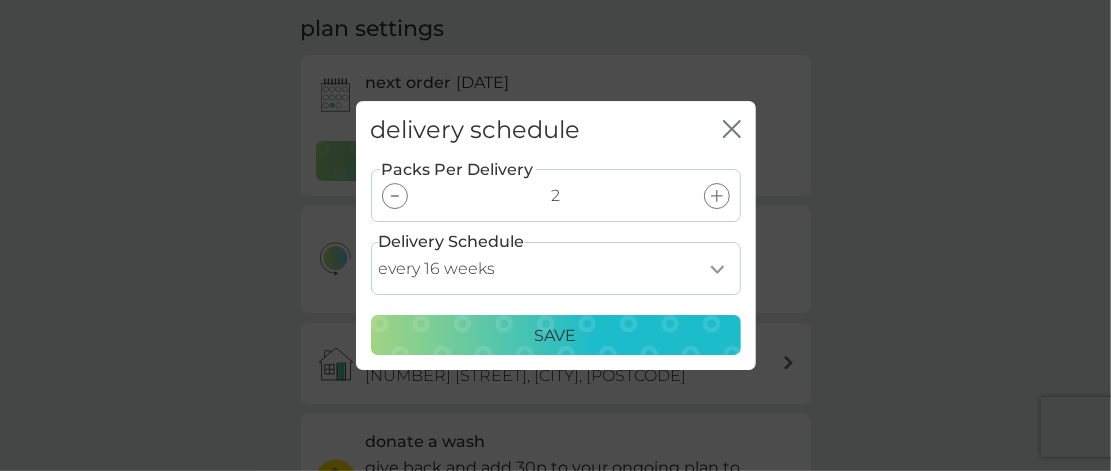 click at bounding box center [717, 196] 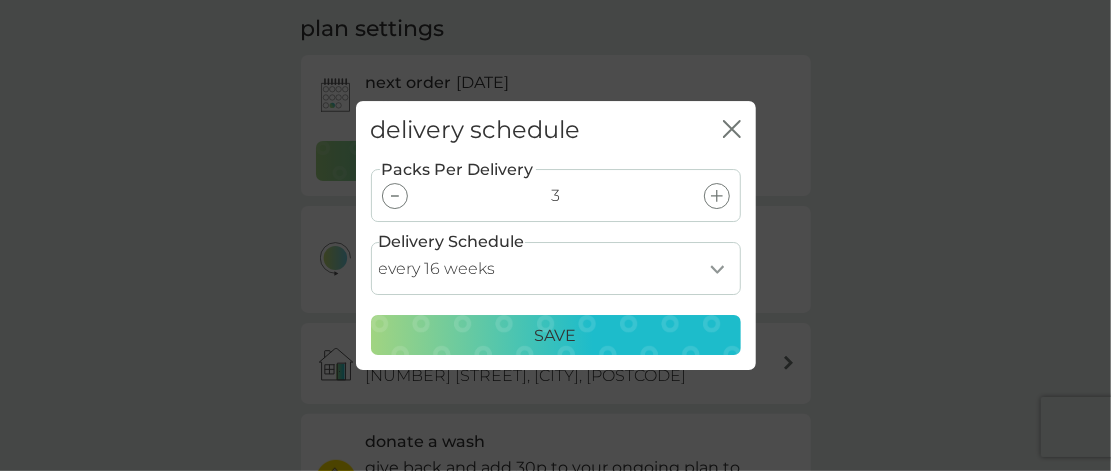 click on "every 1 week every 2 weeks every 3 weeks every 4 weeks every 5 weeks every 6 weeks every 7 weeks every 8 weeks every 9 weeks every 10 weeks every 11 weeks every 12 weeks every 13 weeks every 14 weeks every 15 weeks every 16 weeks every 17 weeks" at bounding box center (556, 268) 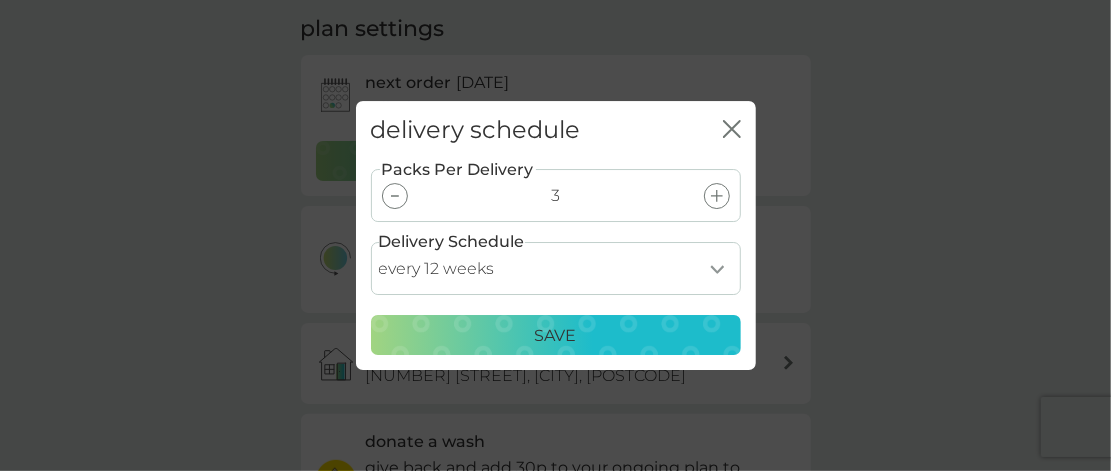 click on "every 1 week every 2 weeks every 3 weeks every 4 weeks every 5 weeks every 6 weeks every 7 weeks every 8 weeks every 9 weeks every 10 weeks every 11 weeks every 12 weeks every 13 weeks every 14 weeks every 15 weeks every 16 weeks every 17 weeks" at bounding box center [556, 268] 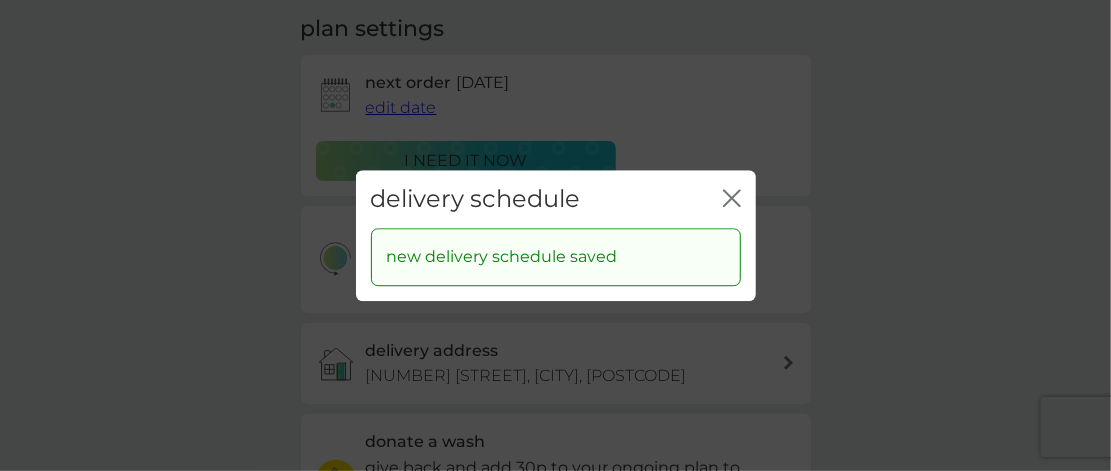 click 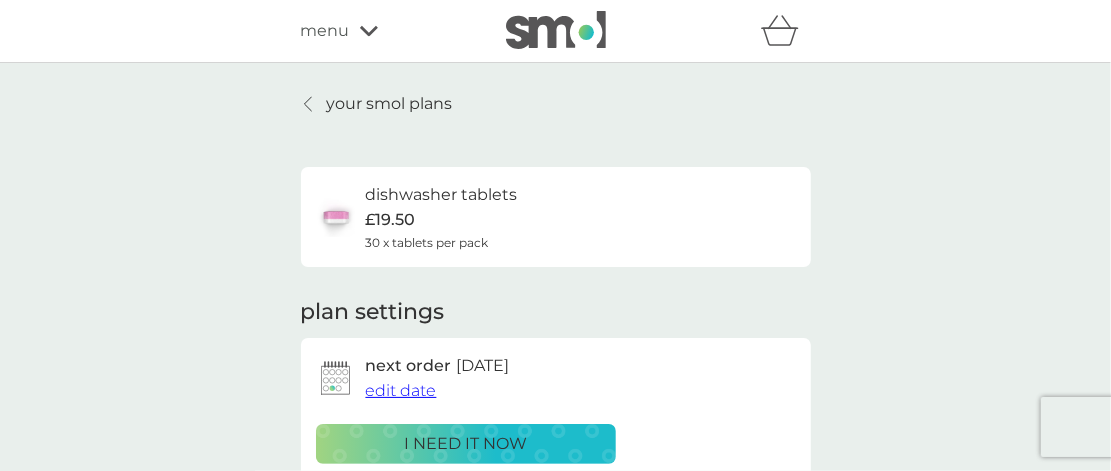 scroll, scrollTop: 173, scrollLeft: 0, axis: vertical 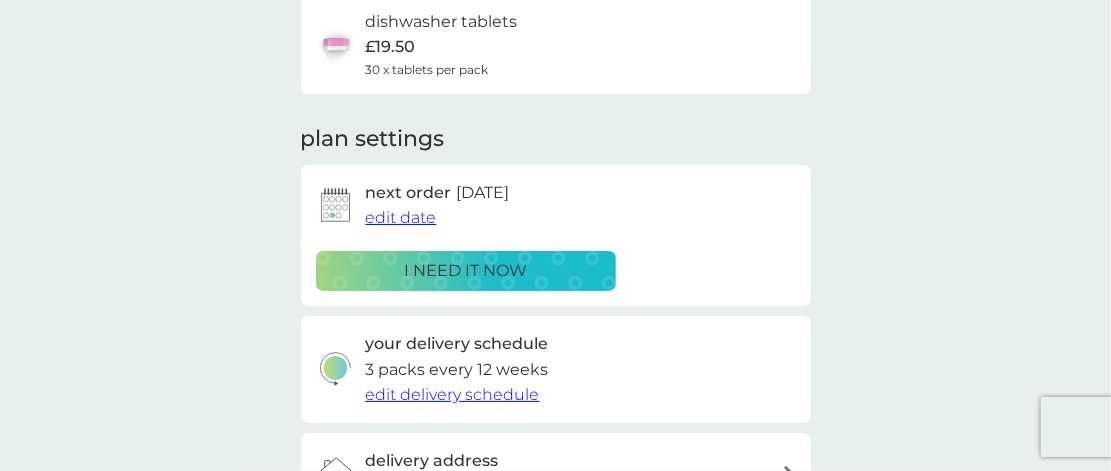 click on "i need it now" at bounding box center (465, 271) 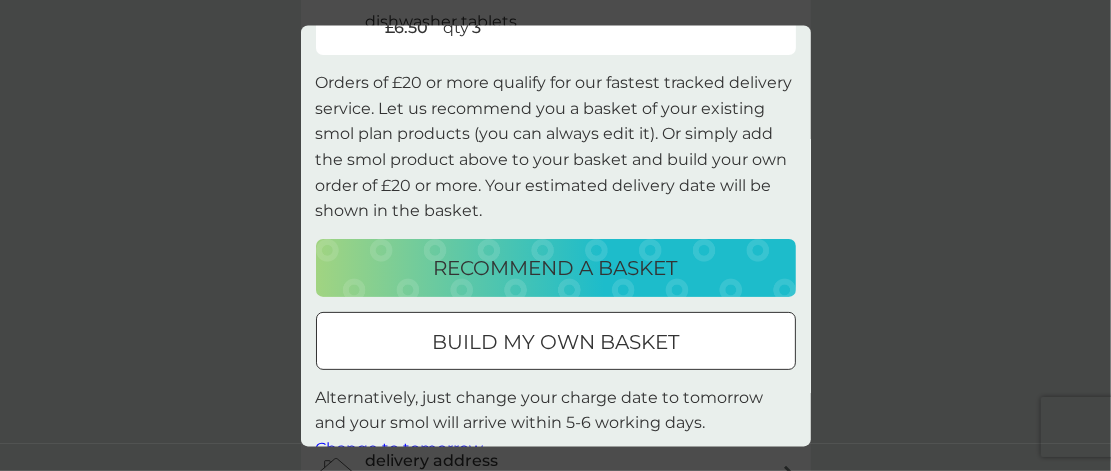 scroll, scrollTop: 176, scrollLeft: 0, axis: vertical 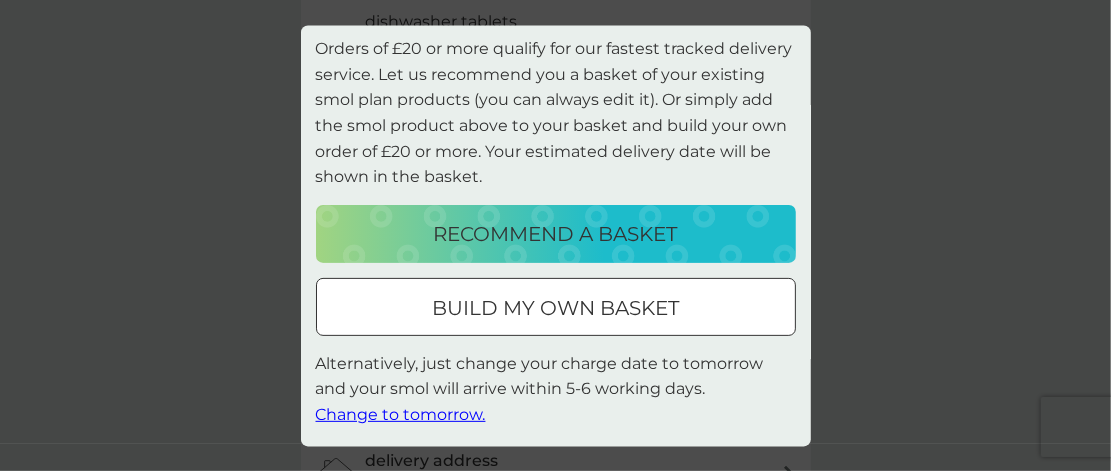 click on "Change to tomorrow." at bounding box center [401, 414] 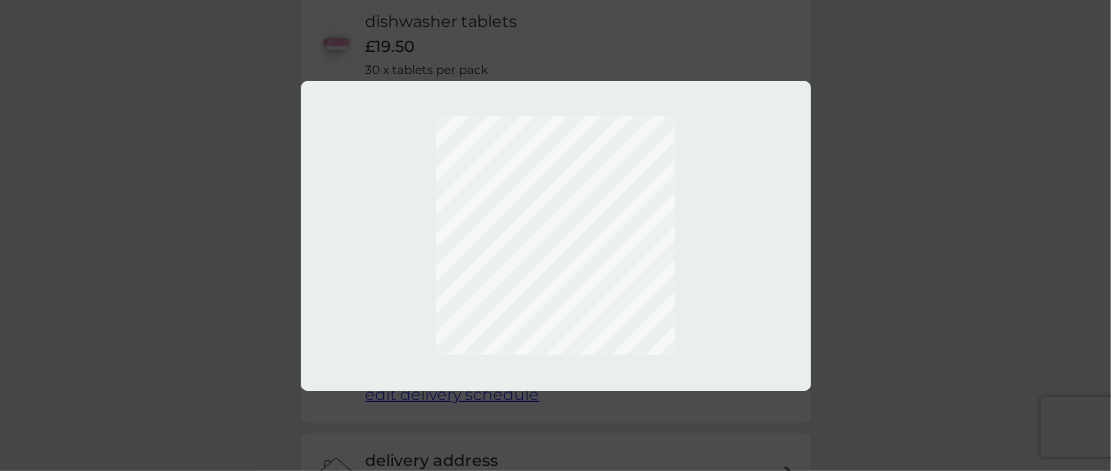 scroll, scrollTop: 0, scrollLeft: 0, axis: both 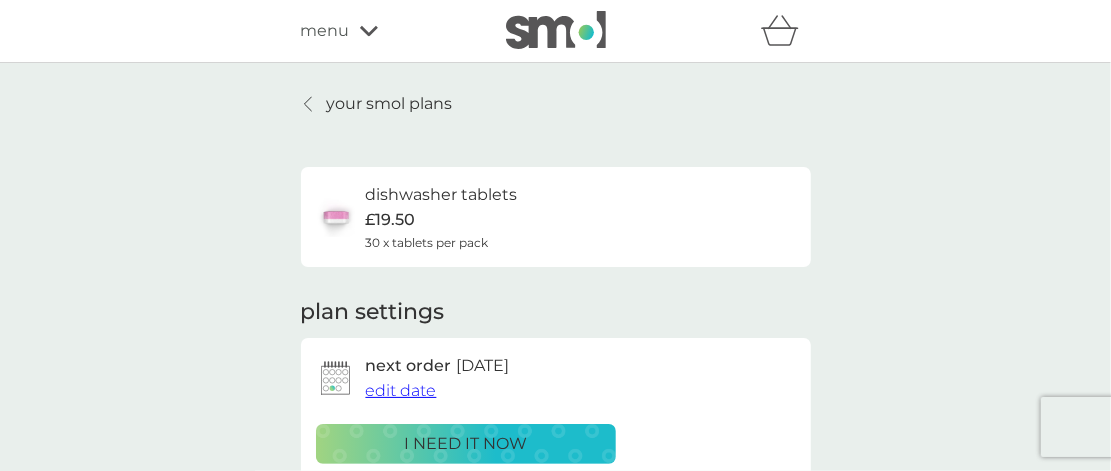 click on "edit date" at bounding box center (401, 390) 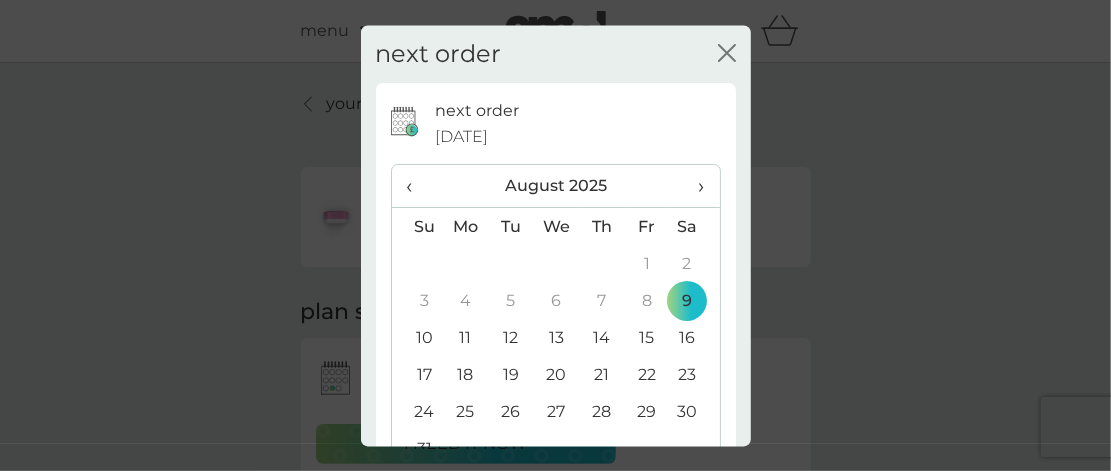 click on "9" at bounding box center [694, 301] 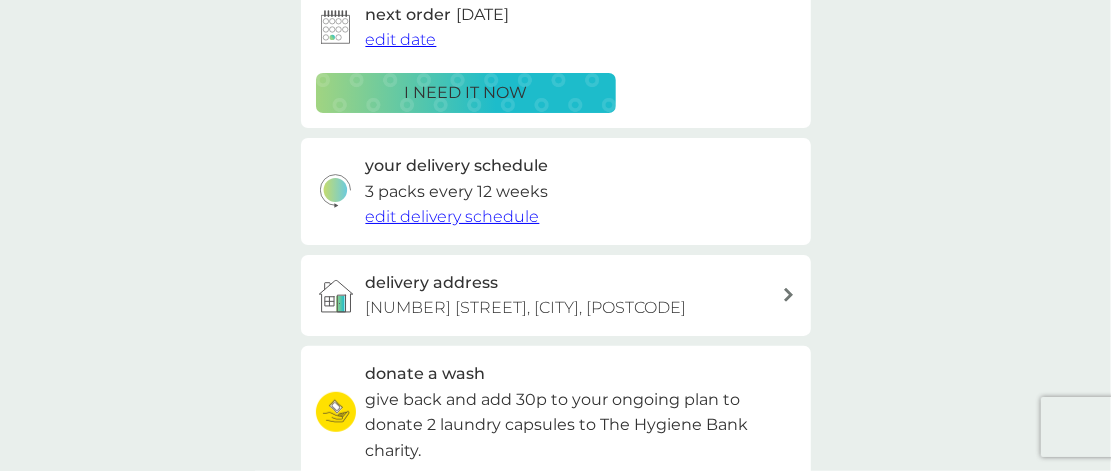 scroll, scrollTop: 0, scrollLeft: 0, axis: both 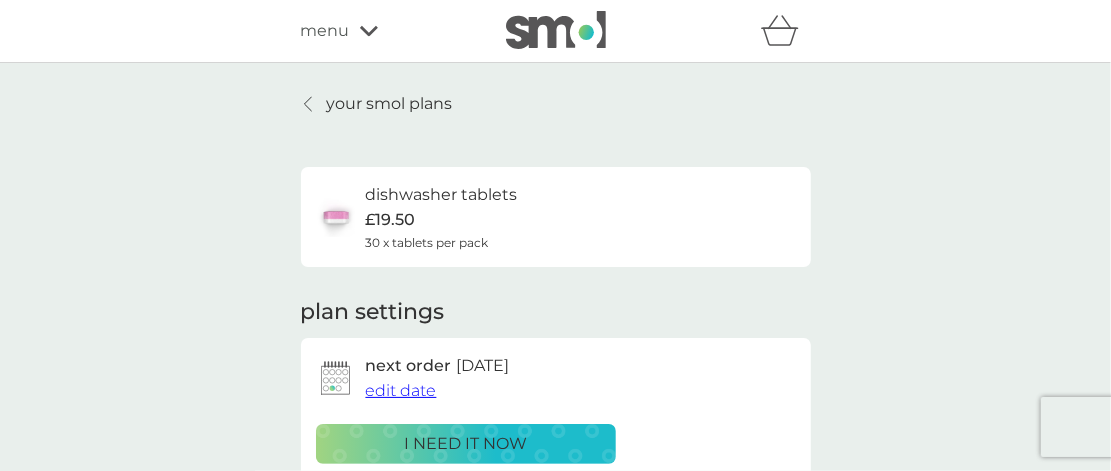 click on "your smol plans dishwasher tablets £19.50 30 x tablets per pack plan settings next order [DATE] edit date i need it now your delivery schedule 3 packs every 12 weeks edit delivery schedule delivery address [NUMBER] [STREET], [CITY], [POSTCODE] donate a wash give back and add 30p to your ongoing plan to donate 2 laundry capsules to The Hygiene Bank charity. ADD TO PLAN Pause plan cancel plan" at bounding box center [556, 553] 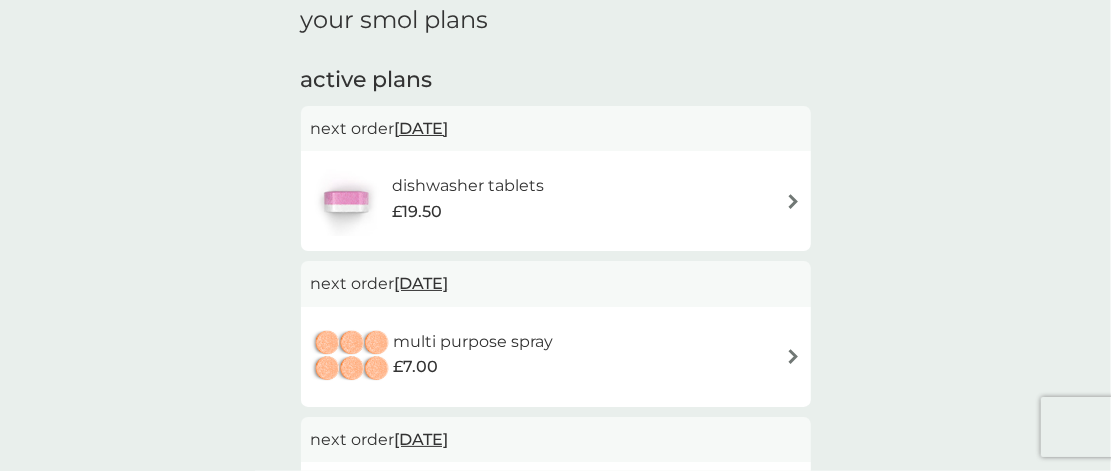 scroll, scrollTop: 0, scrollLeft: 0, axis: both 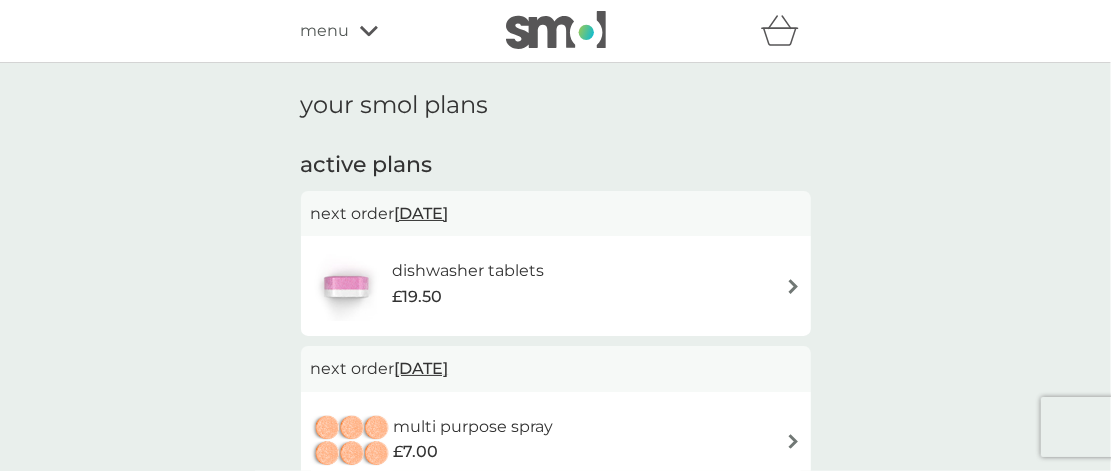 click 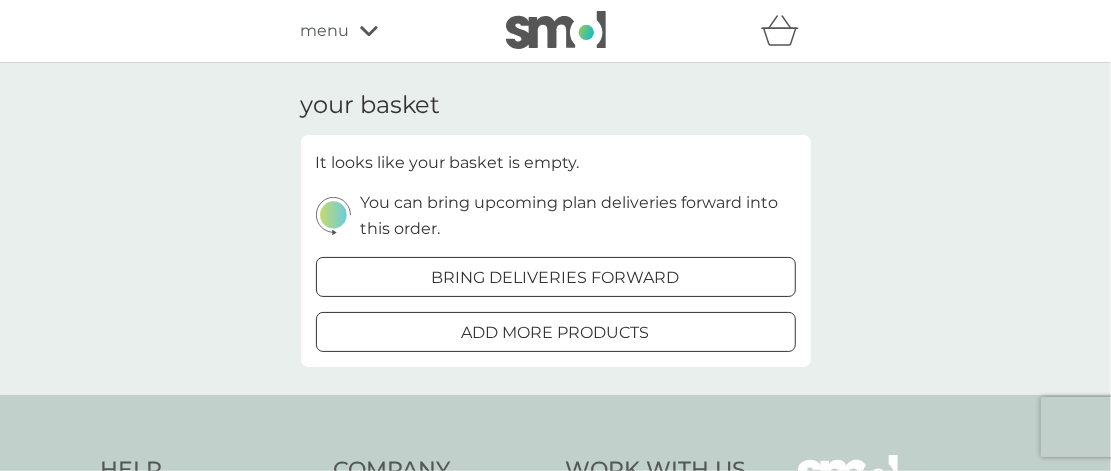 click on "bring deliveries forward" at bounding box center [556, 278] 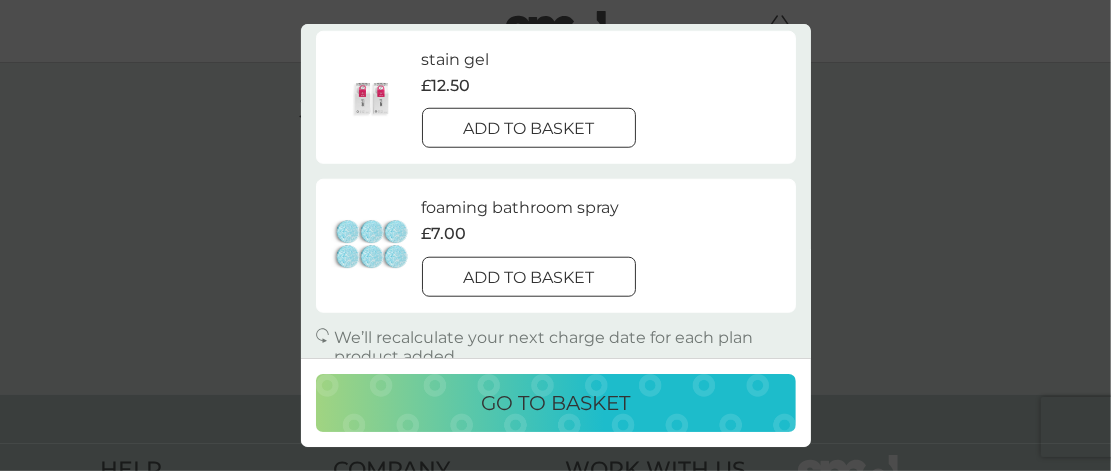 scroll, scrollTop: 809, scrollLeft: 0, axis: vertical 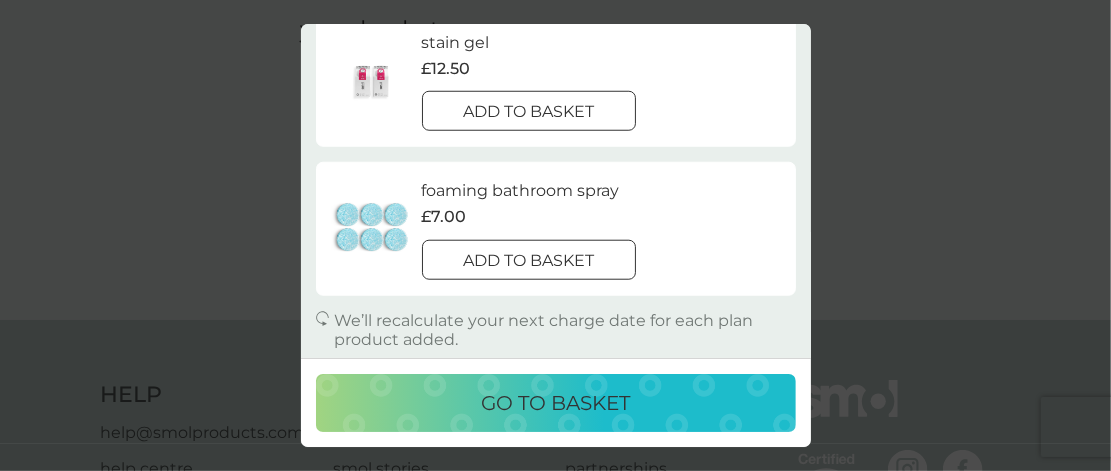 click on "go to basket" at bounding box center [556, 403] 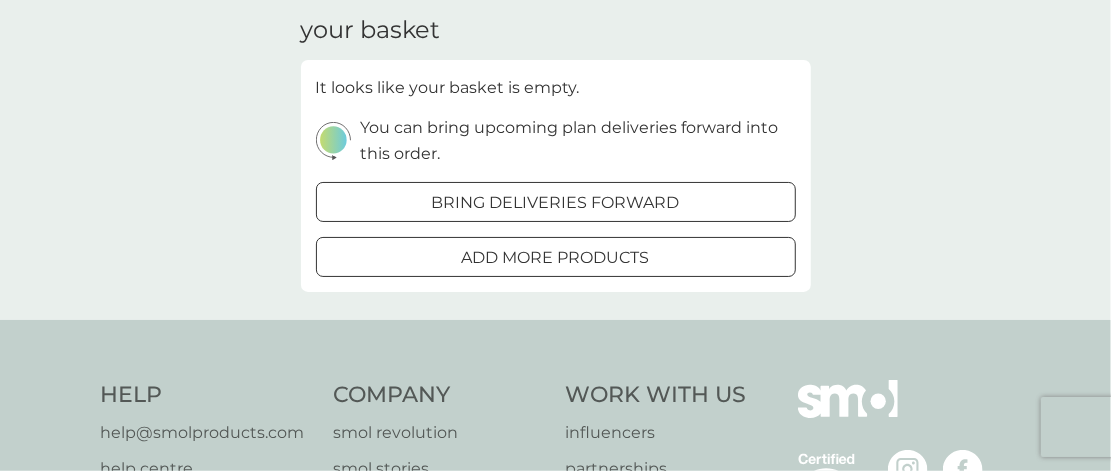 scroll, scrollTop: 0, scrollLeft: 0, axis: both 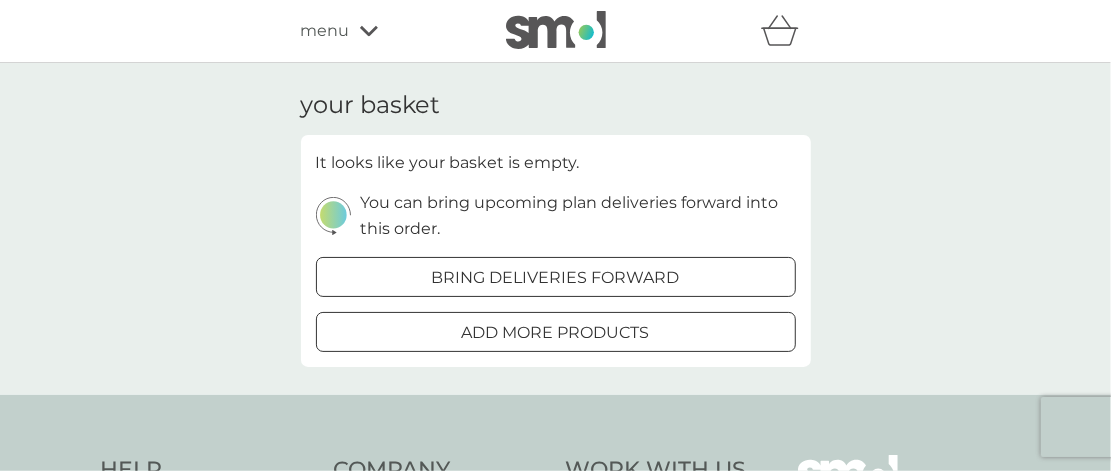 click on "menu" at bounding box center [325, 31] 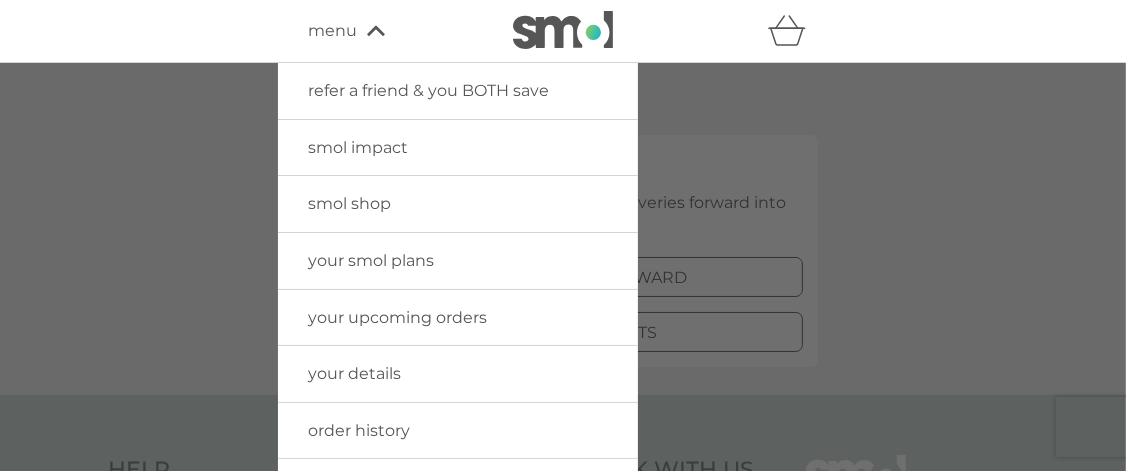 click 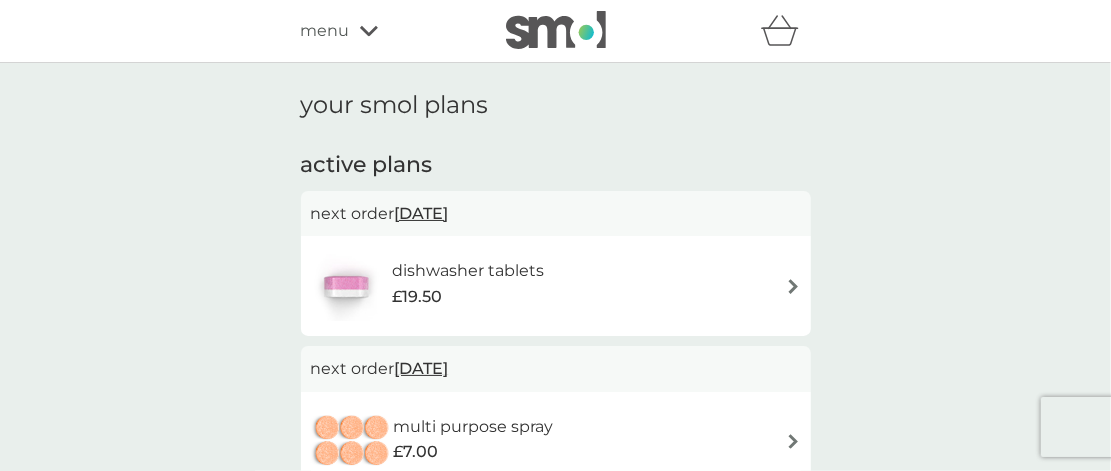 click at bounding box center (793, 286) 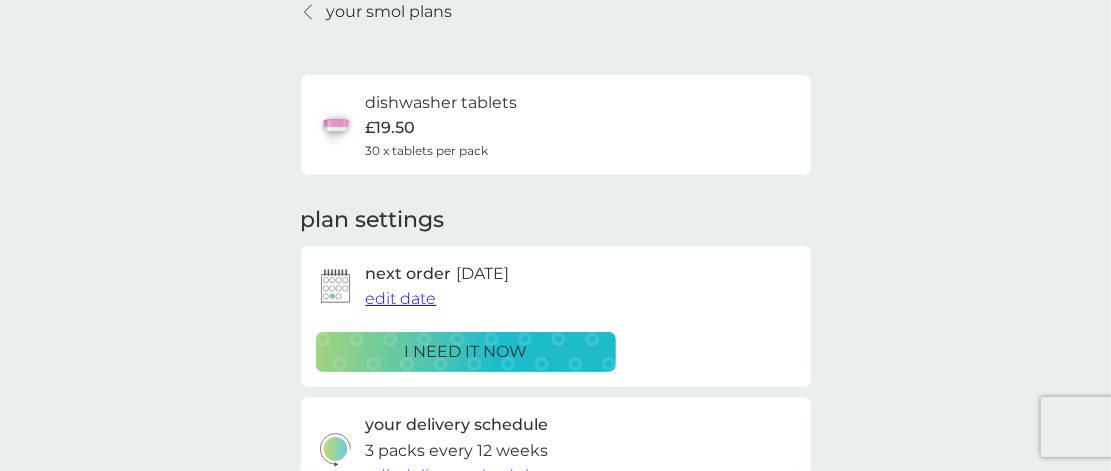 scroll, scrollTop: 0, scrollLeft: 0, axis: both 